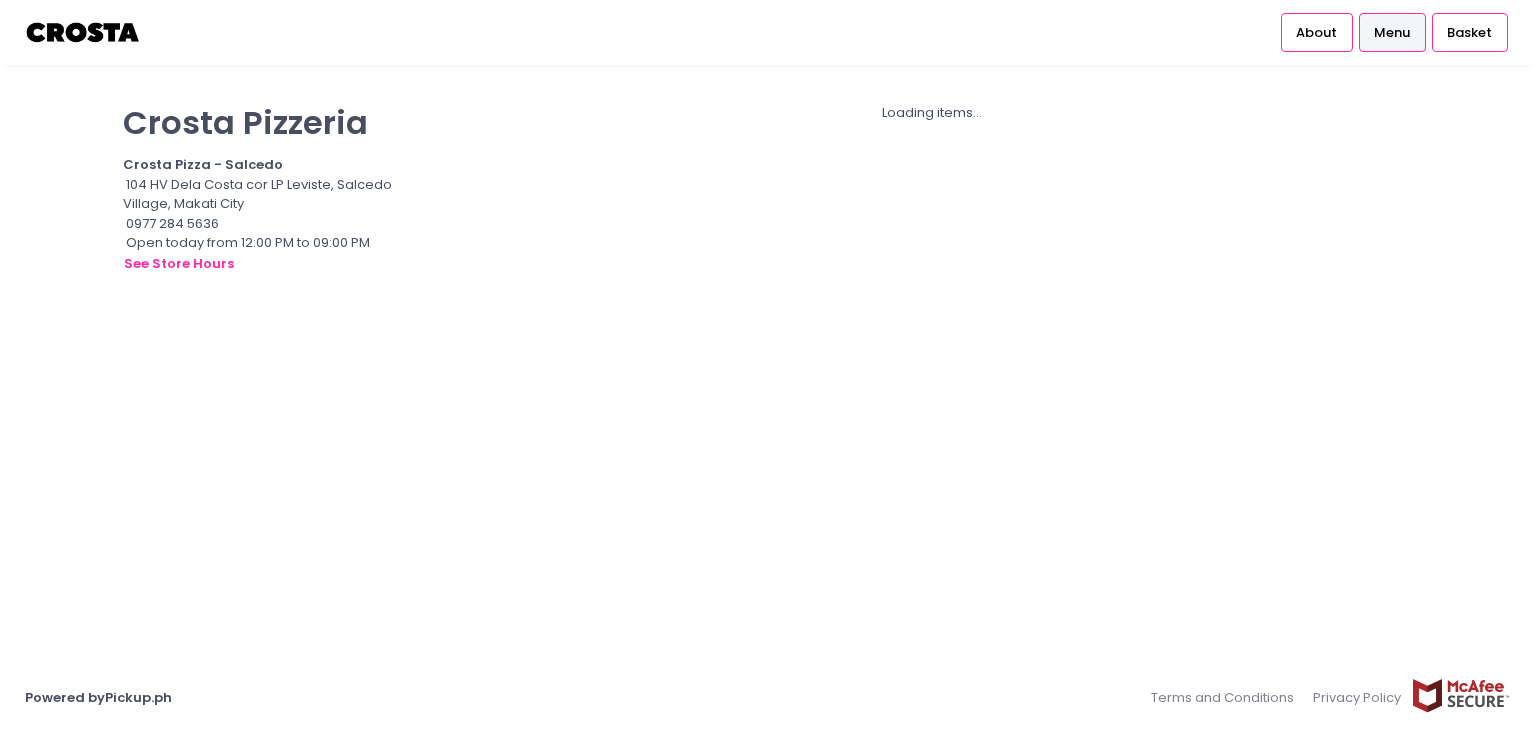 scroll, scrollTop: 0, scrollLeft: 0, axis: both 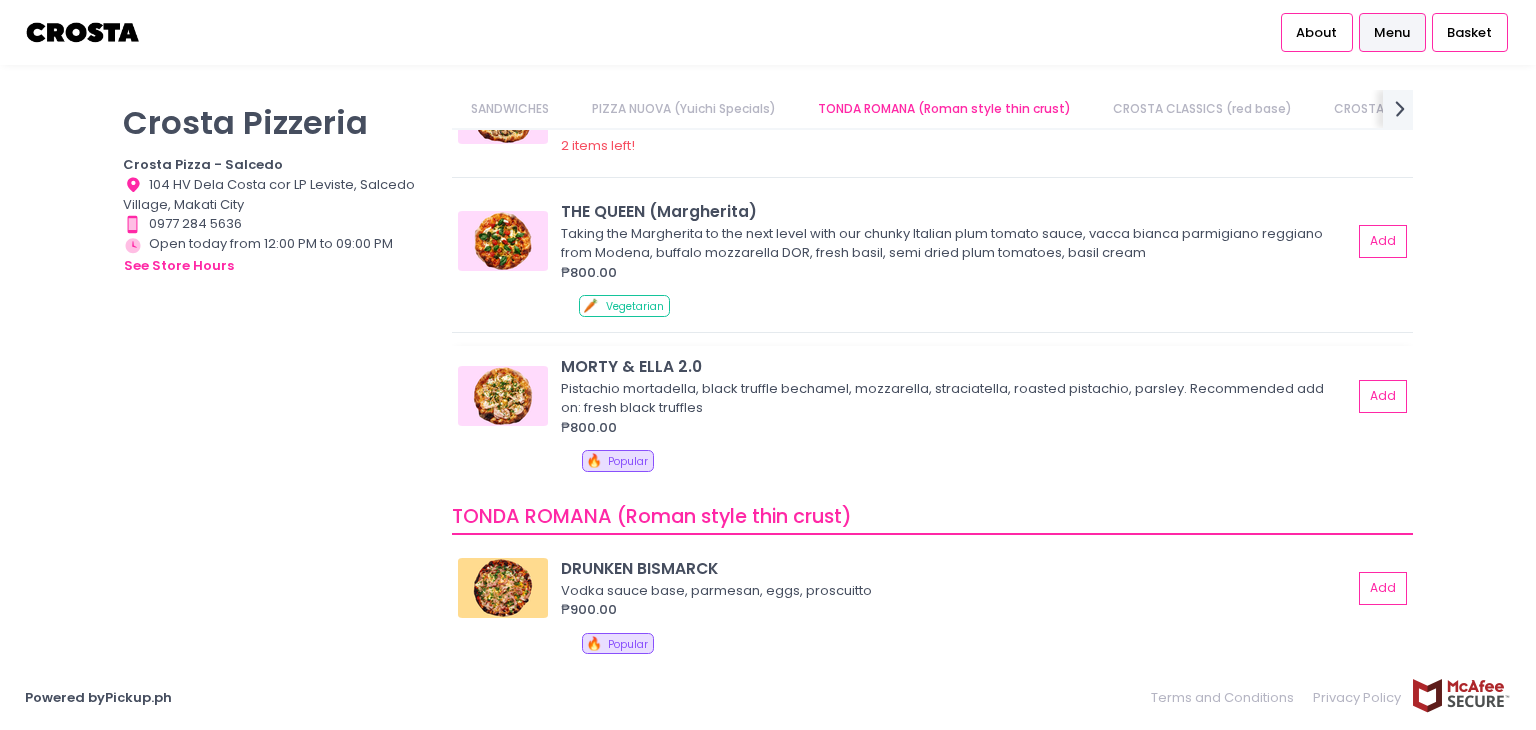 click at bounding box center (503, 396) 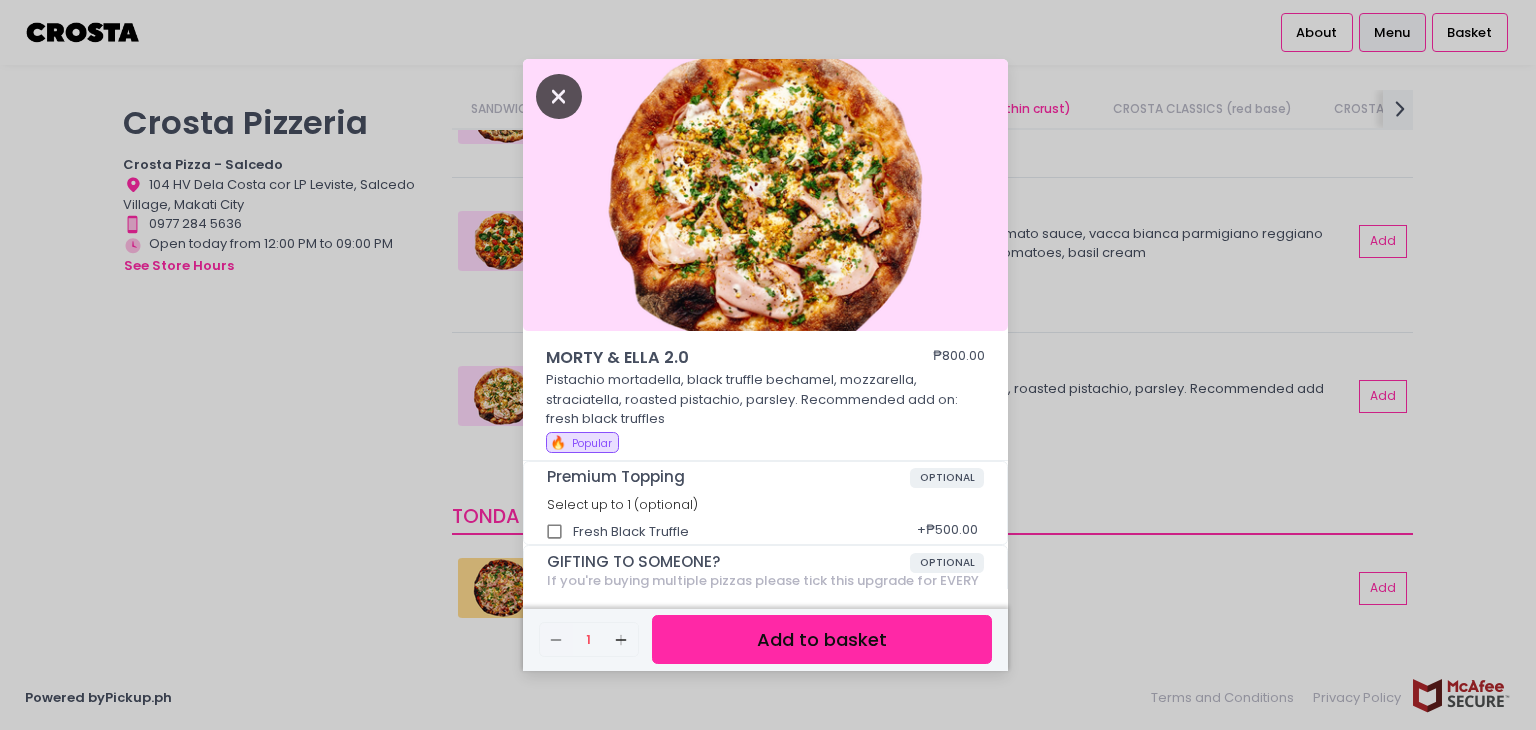 click at bounding box center (559, 96) 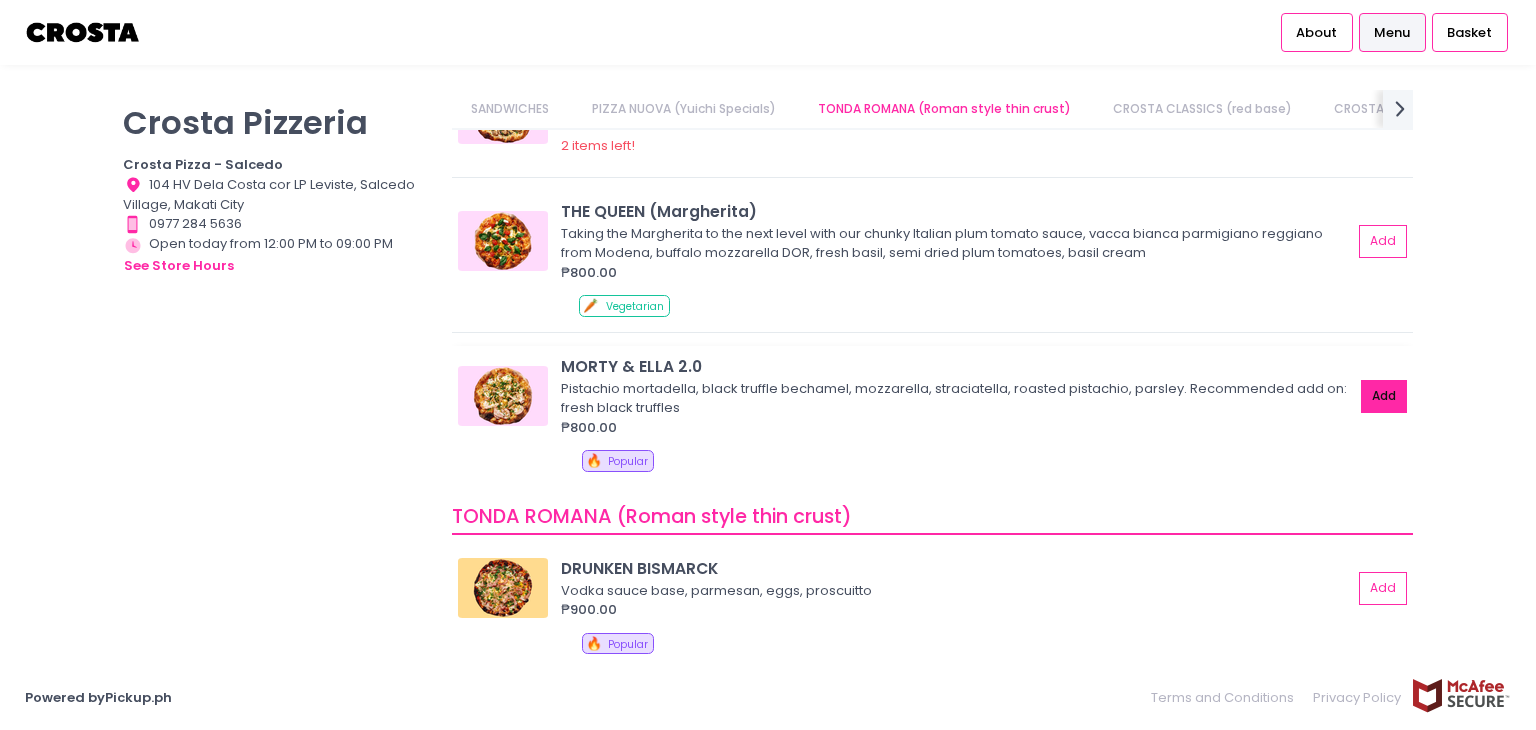 click on "Add" at bounding box center (1384, 396) 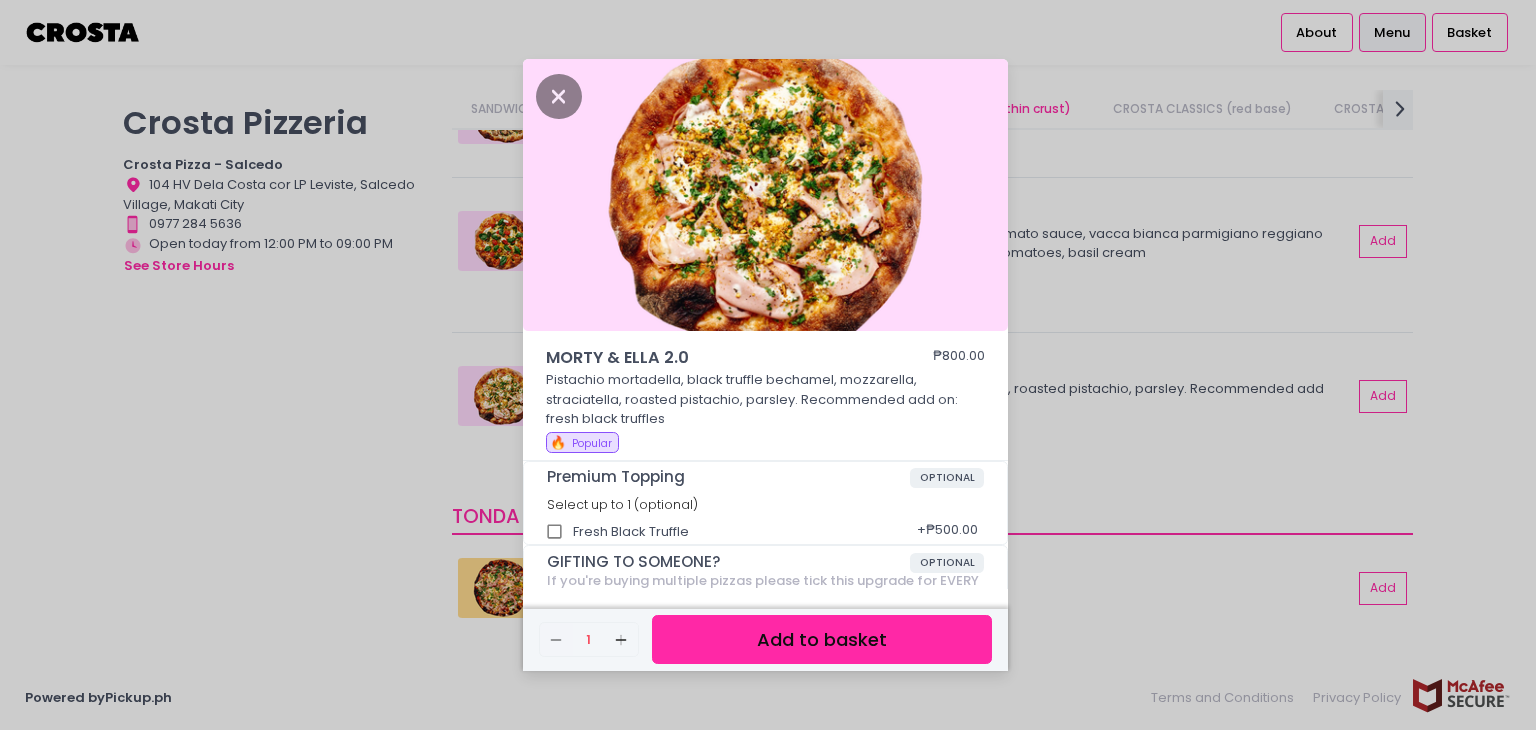 scroll, scrollTop: 76, scrollLeft: 0, axis: vertical 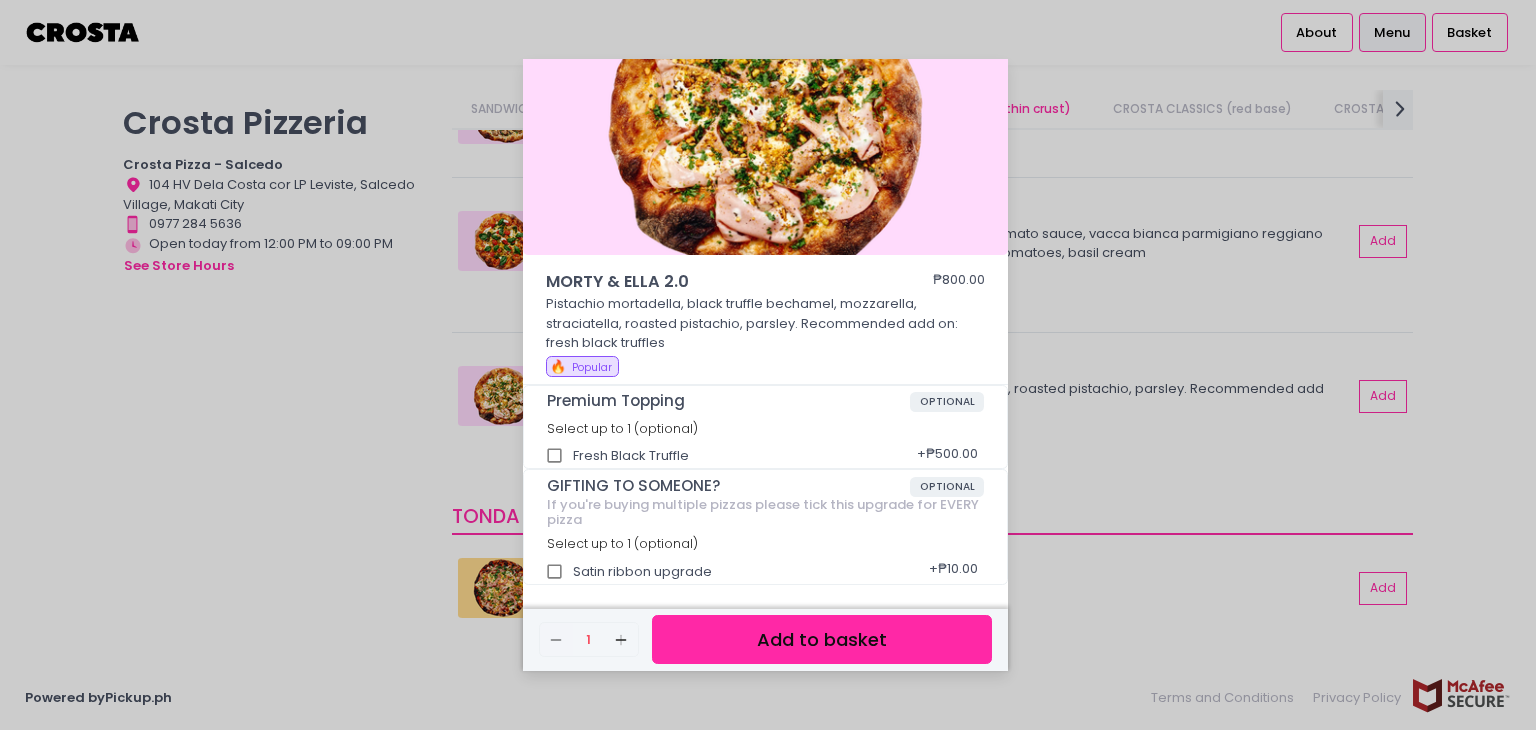 click on "Add to basket" at bounding box center [822, 639] 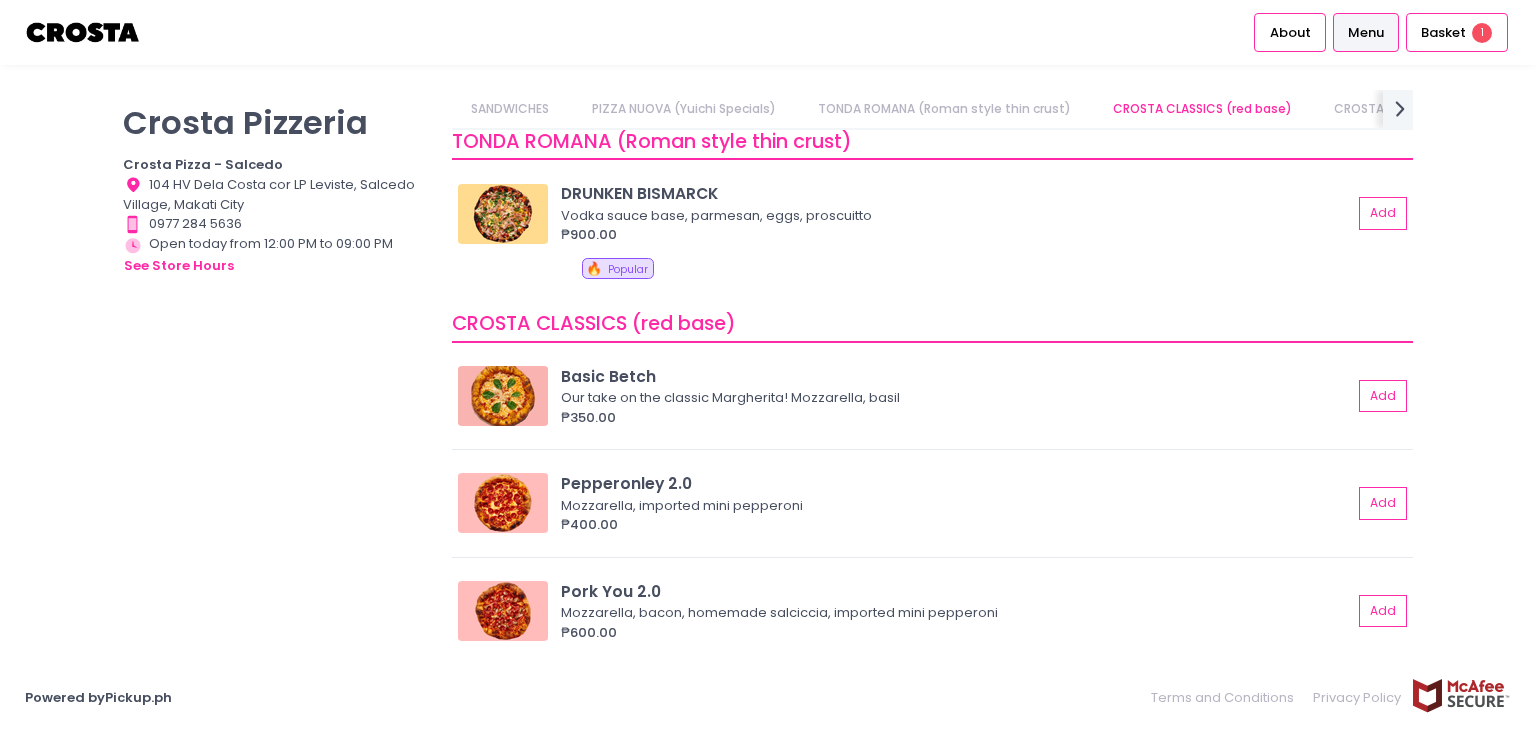 scroll, scrollTop: 999, scrollLeft: 0, axis: vertical 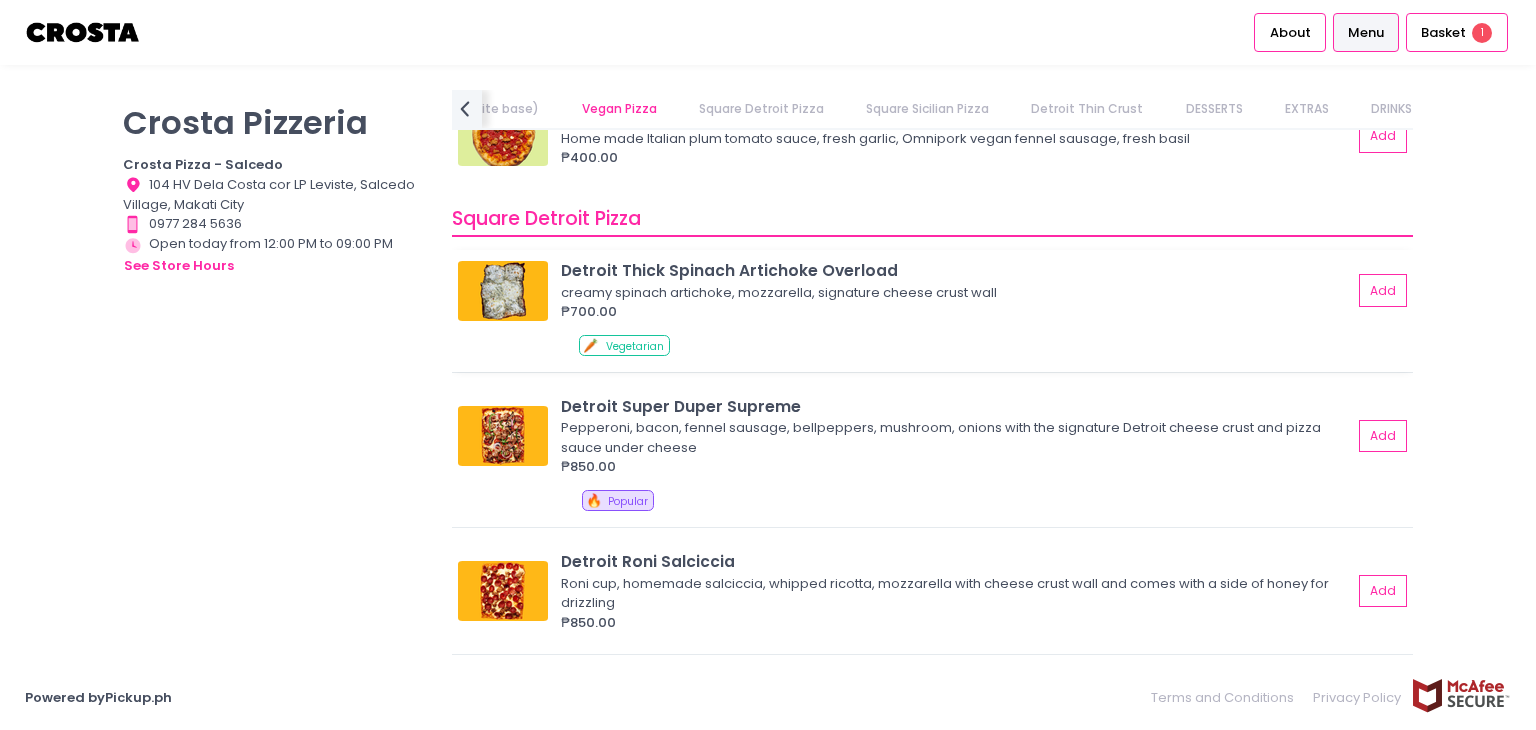click on "creamy spinach artichoke, mozzarella, signature cheese crust wall" at bounding box center (953, 293) 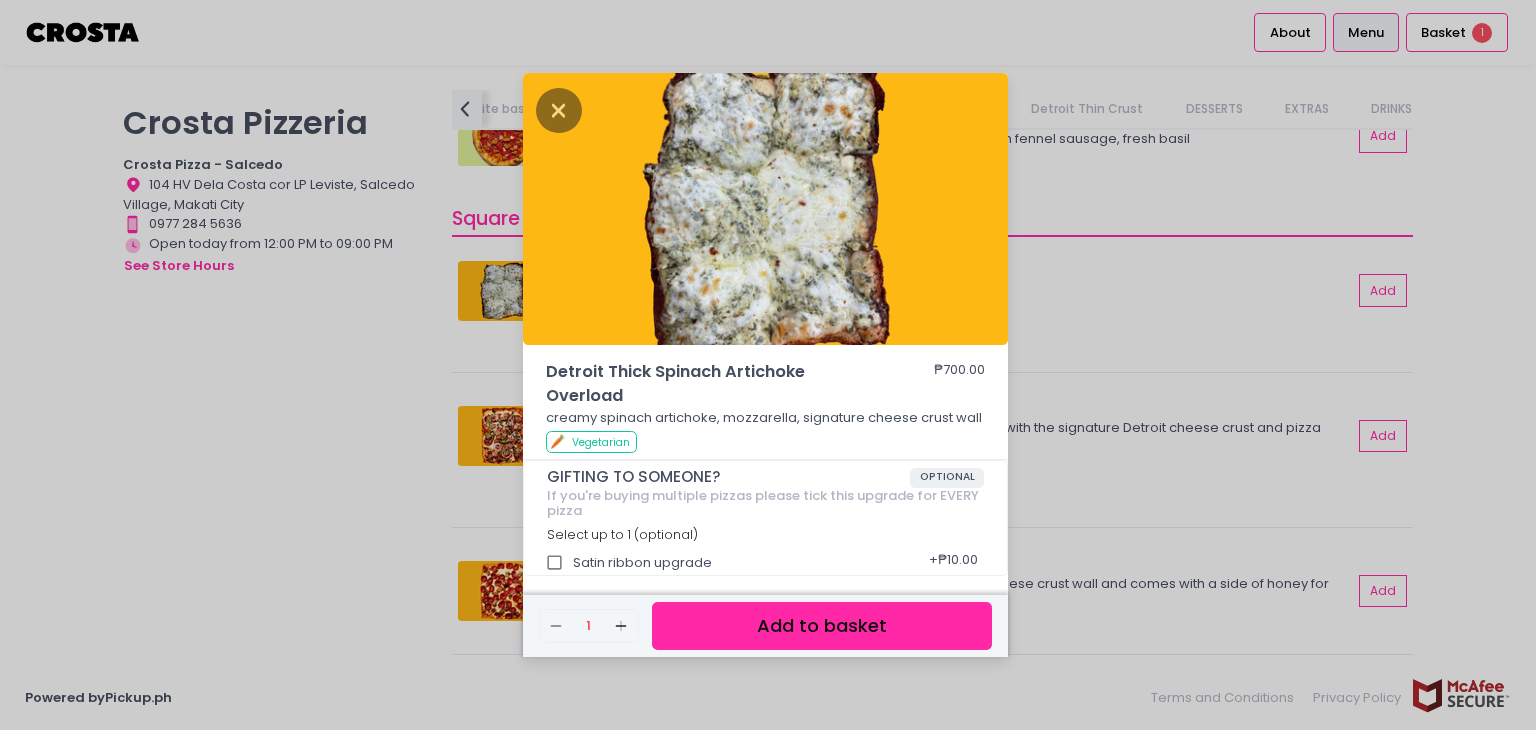 click on "Detroit Thick Spinach Artichoke Overload" at bounding box center [711, 384] 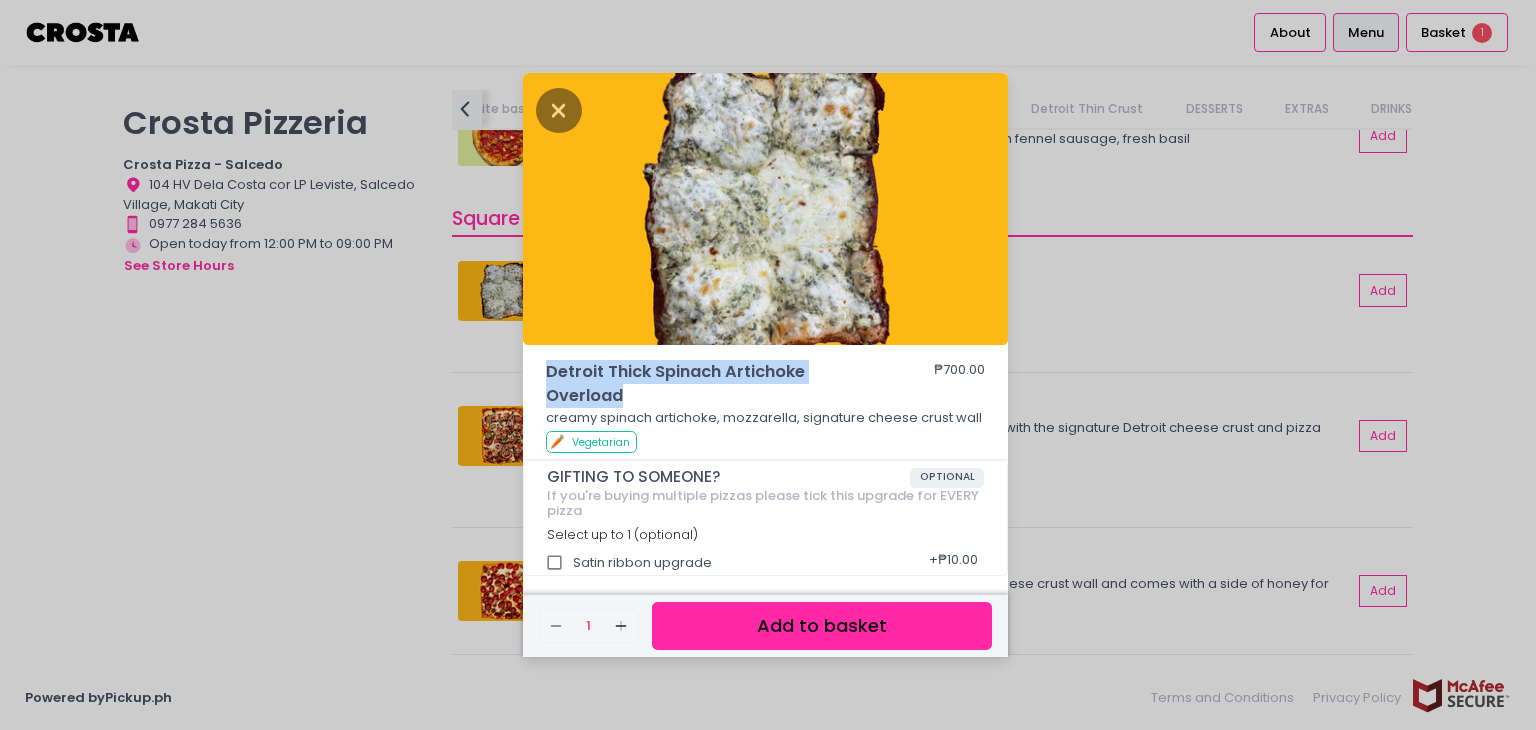 drag, startPoint x: 548, startPoint y: 369, endPoint x: 647, endPoint y: 399, distance: 103.44564 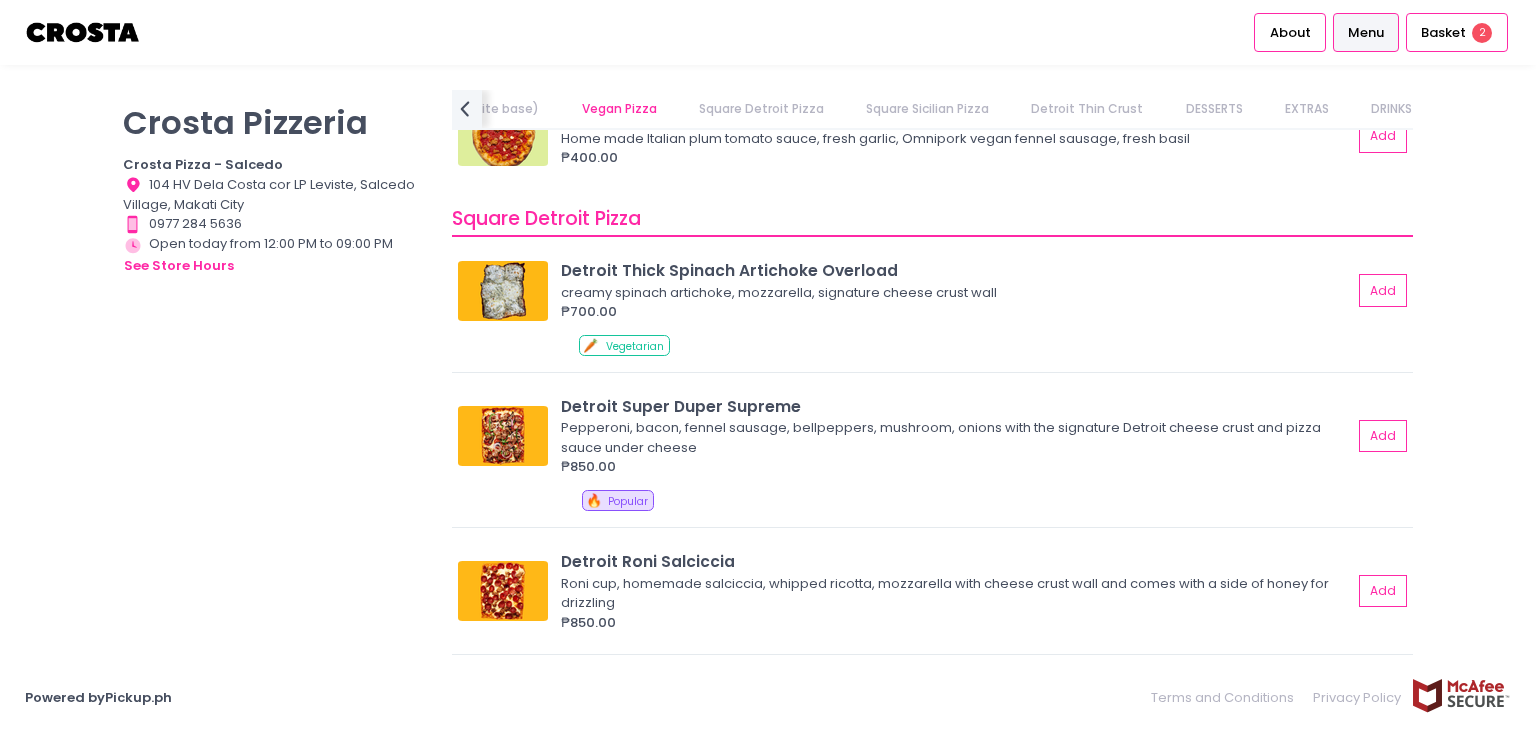 click on "Square Sicilian Pizza" at bounding box center (928, 109) 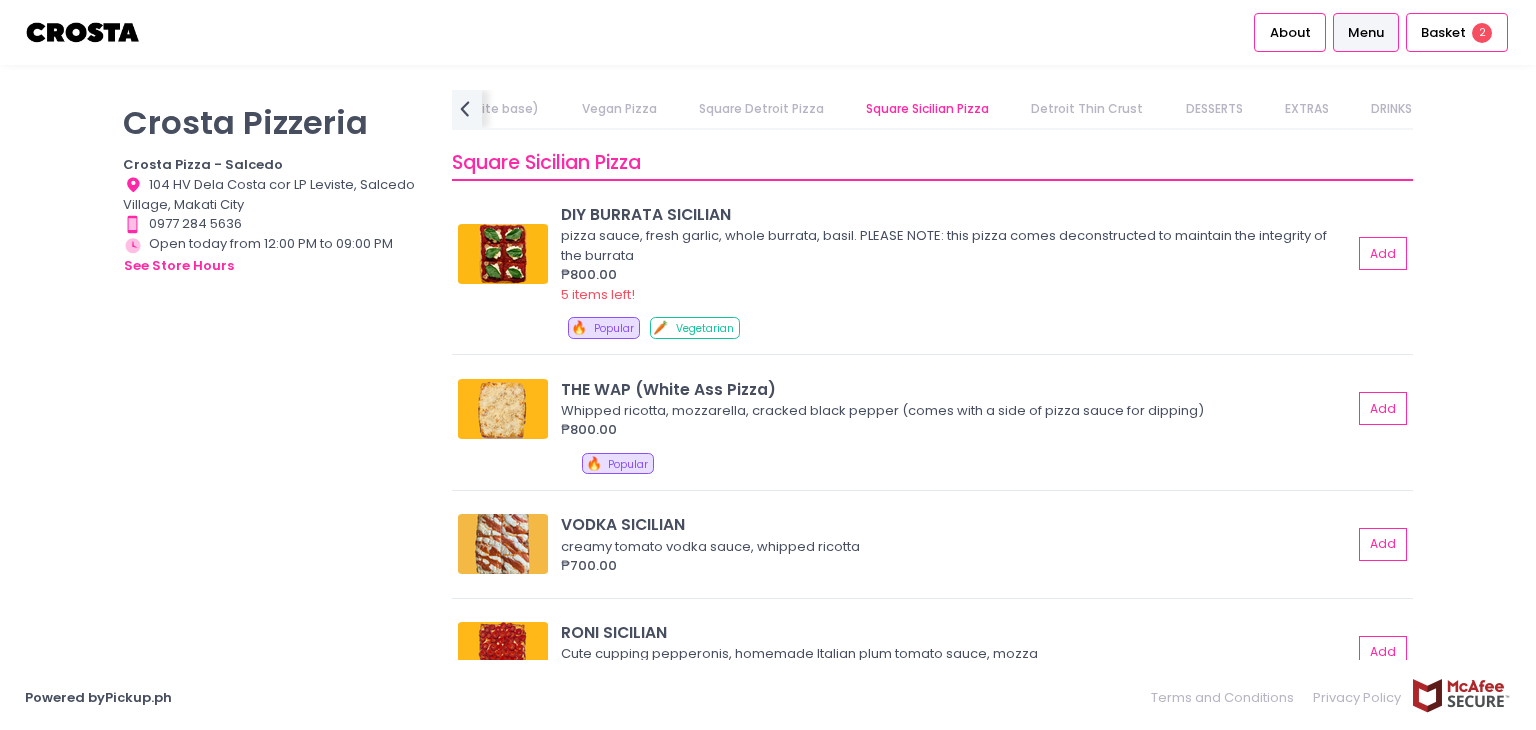 click on "Detroit Thin Crust" at bounding box center (1087, 109) 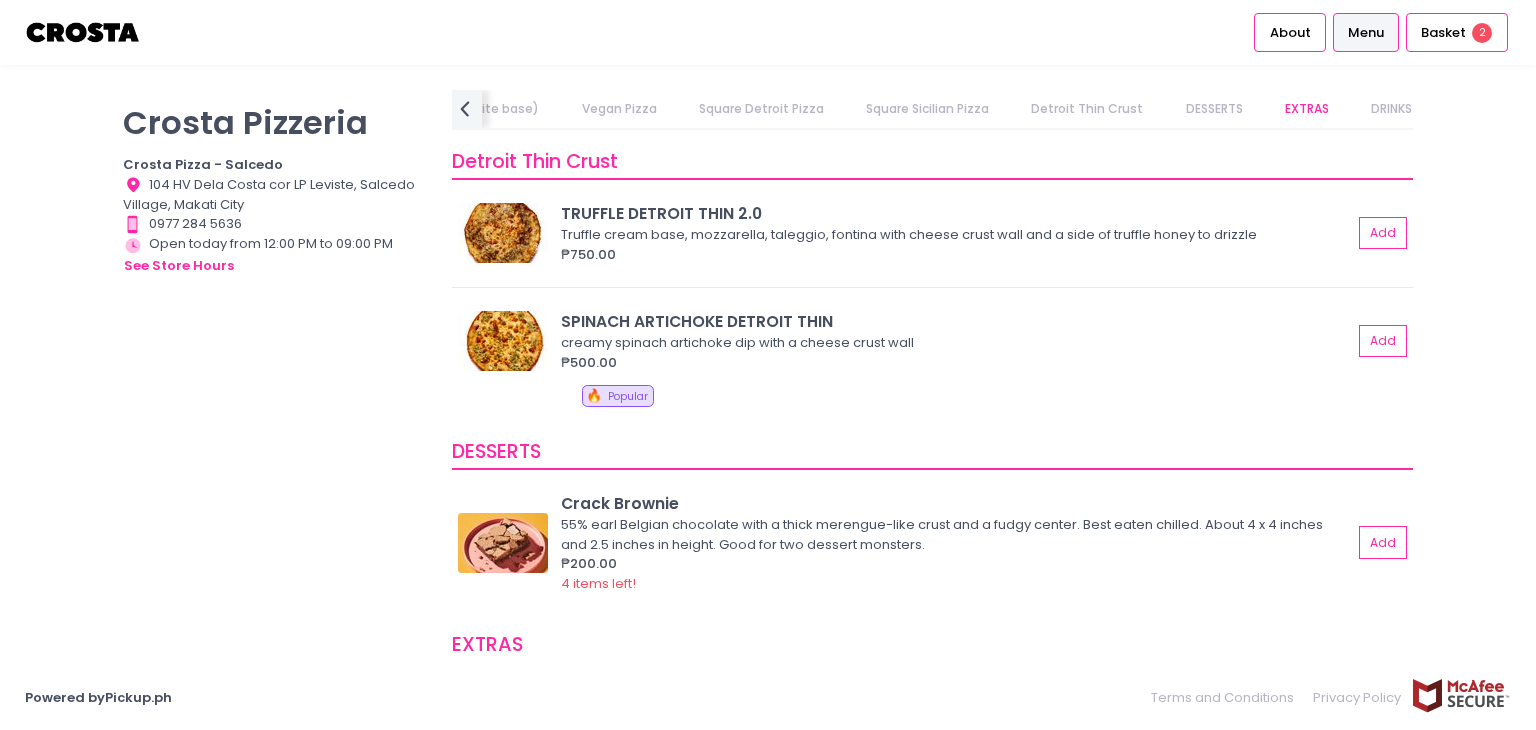 click on "DESSERTS" at bounding box center (1214, 109) 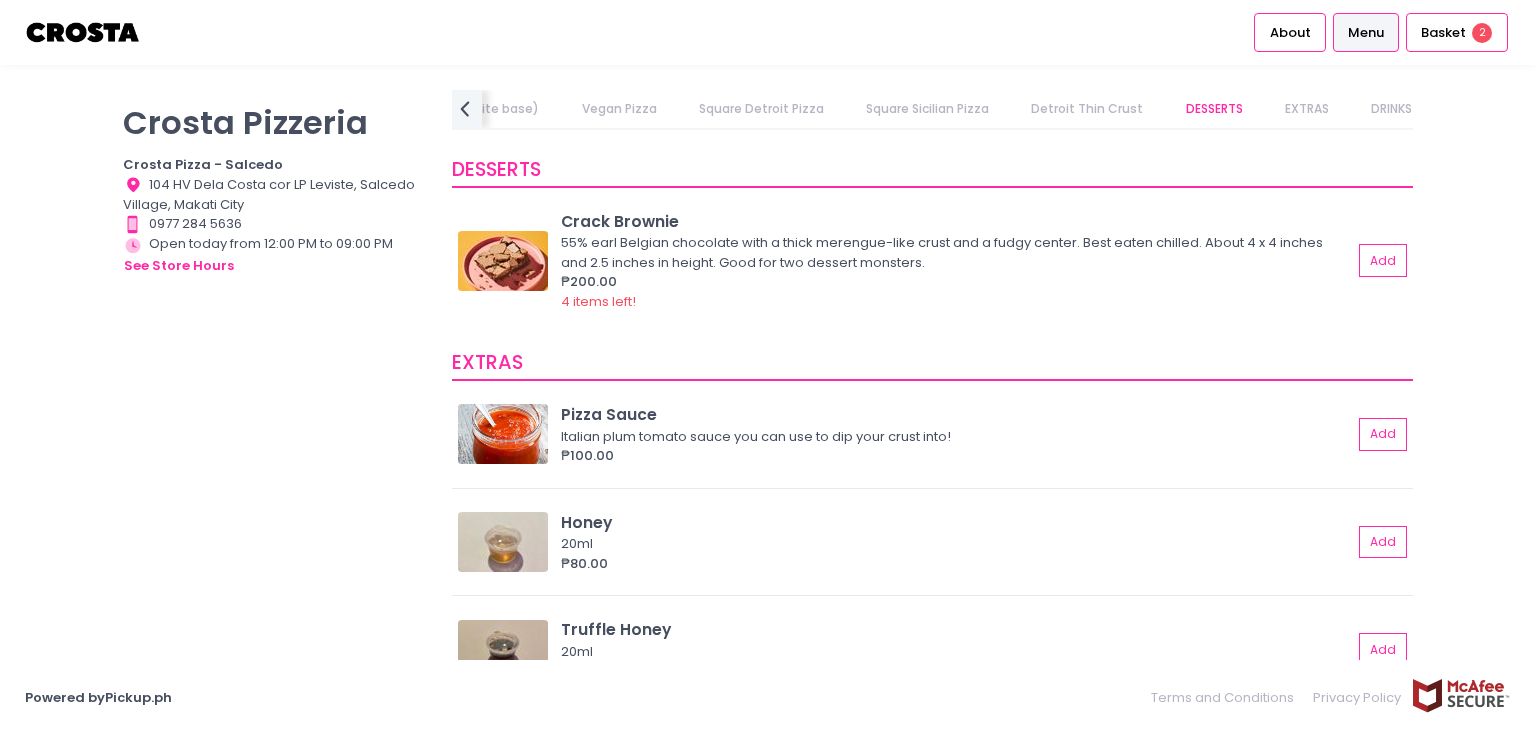 scroll, scrollTop: 3875, scrollLeft: 0, axis: vertical 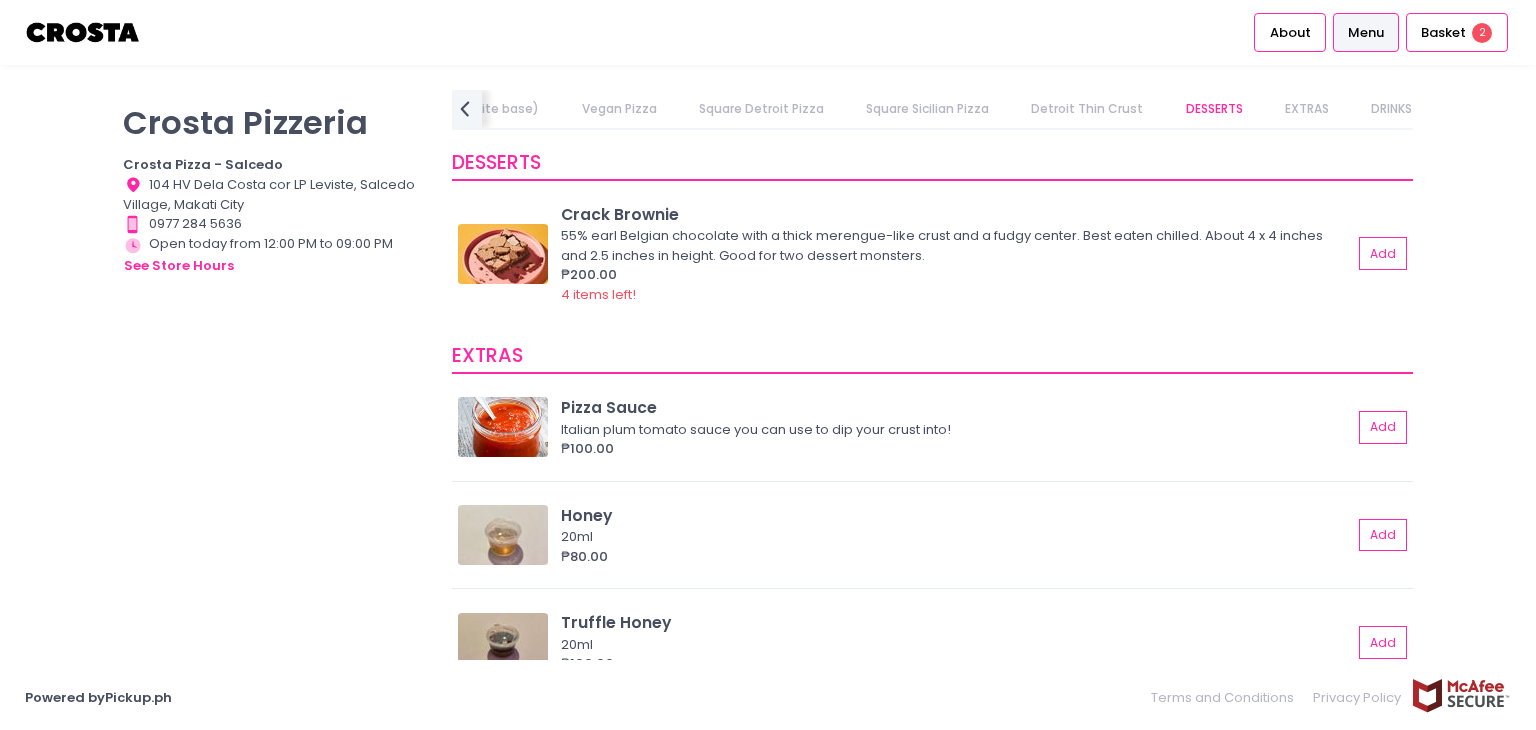 click on "DRINKS" at bounding box center [1392, 109] 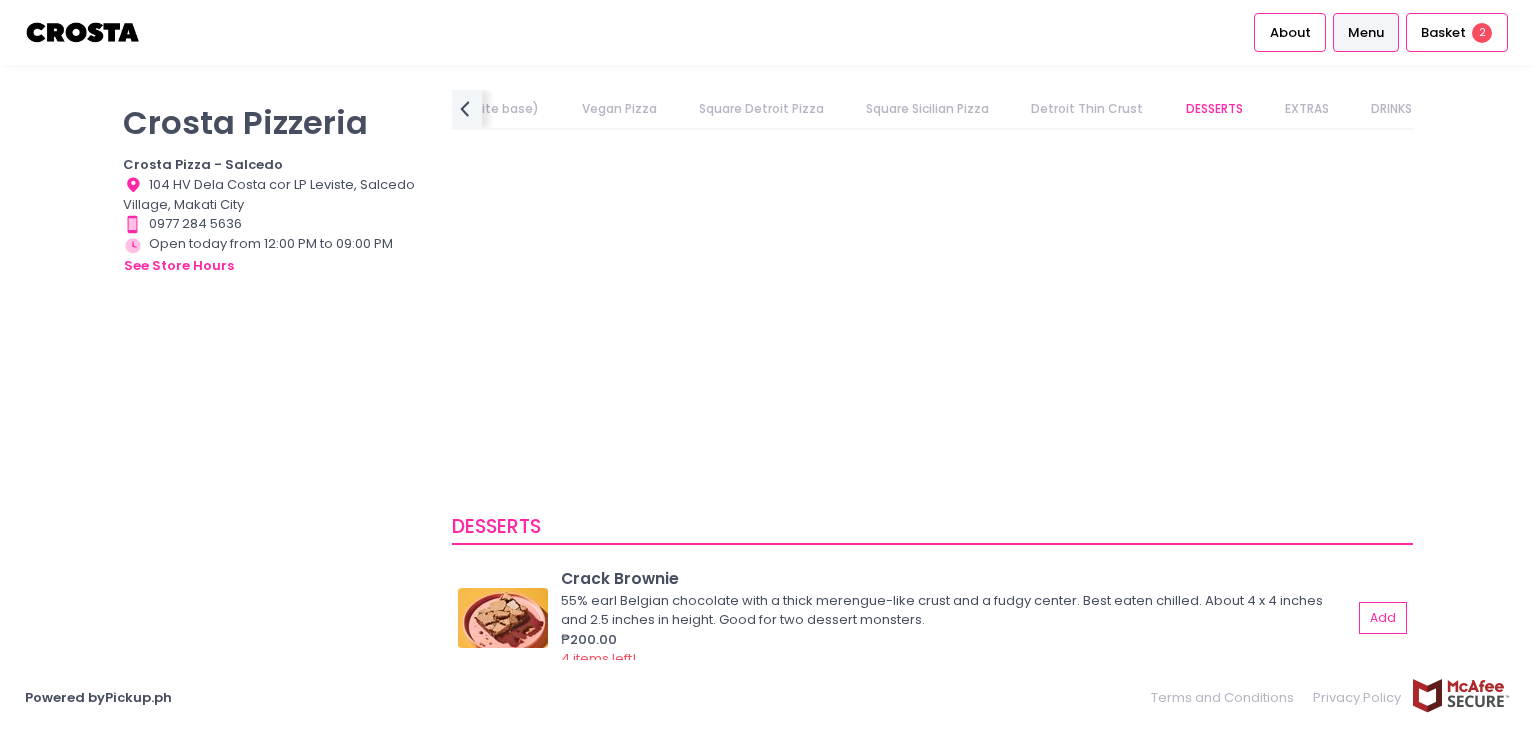 scroll, scrollTop: 3505, scrollLeft: 0, axis: vertical 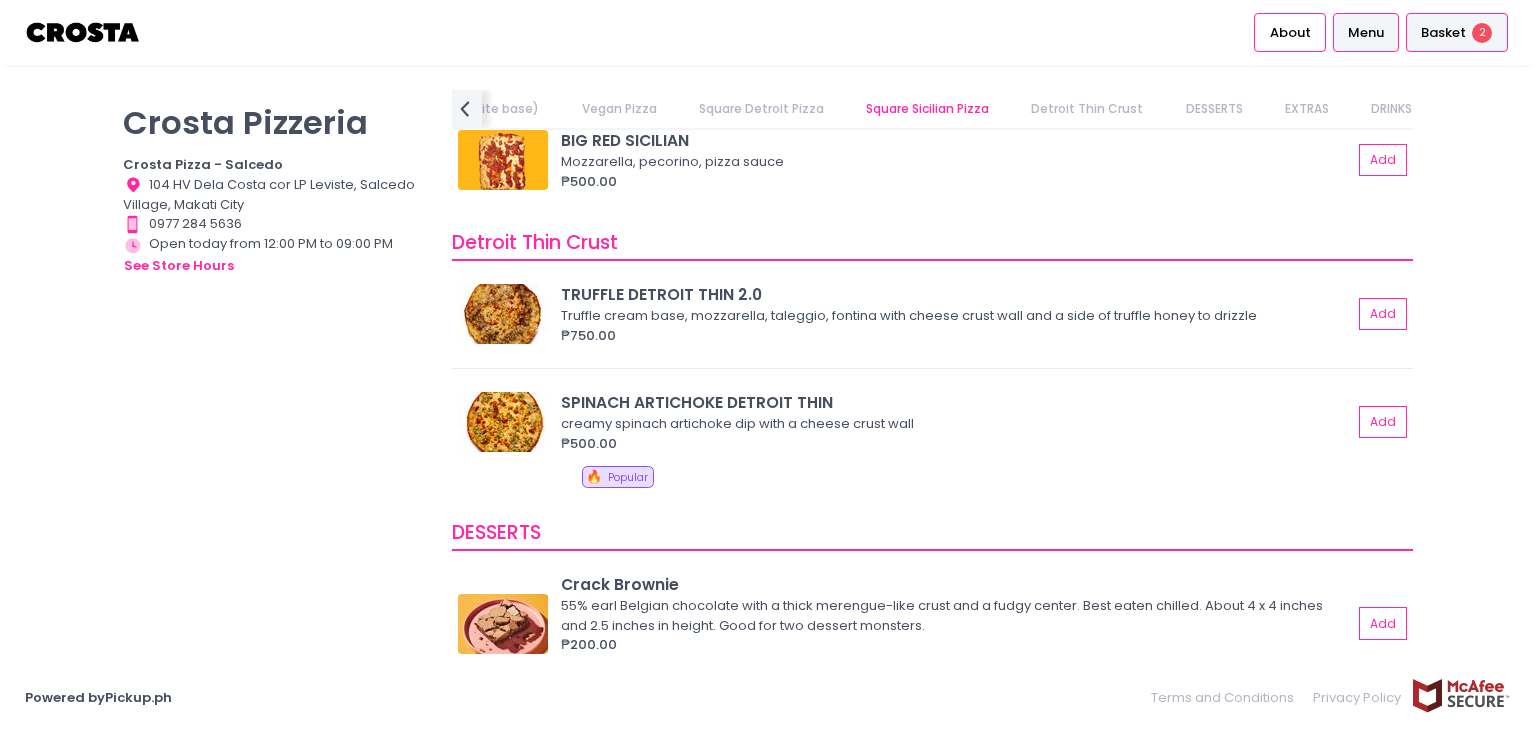 click on "Basket 2" at bounding box center [1457, 32] 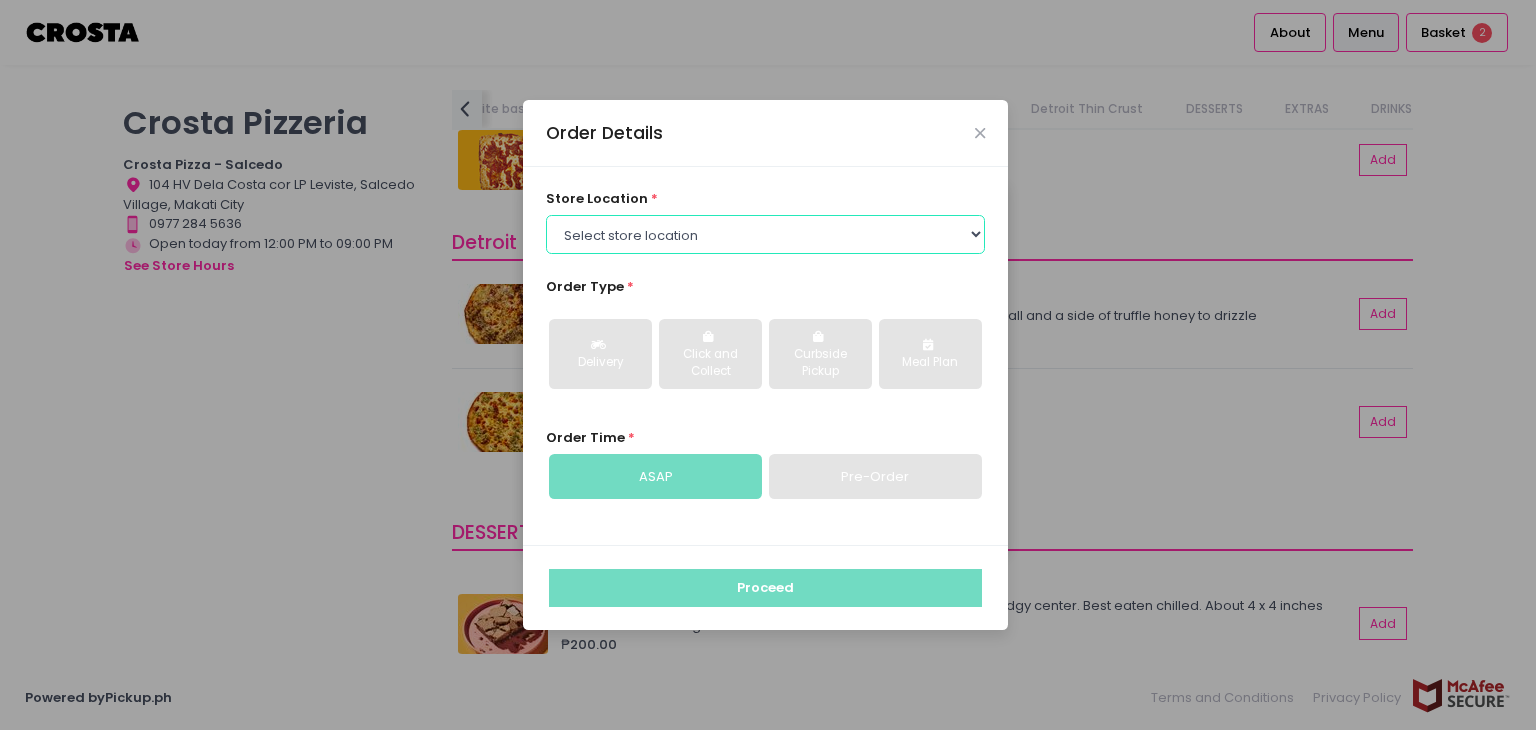 click on "Select store location Crosta Pizza - Salcedo  Crosta Pizza - San Juan" at bounding box center (766, 234) 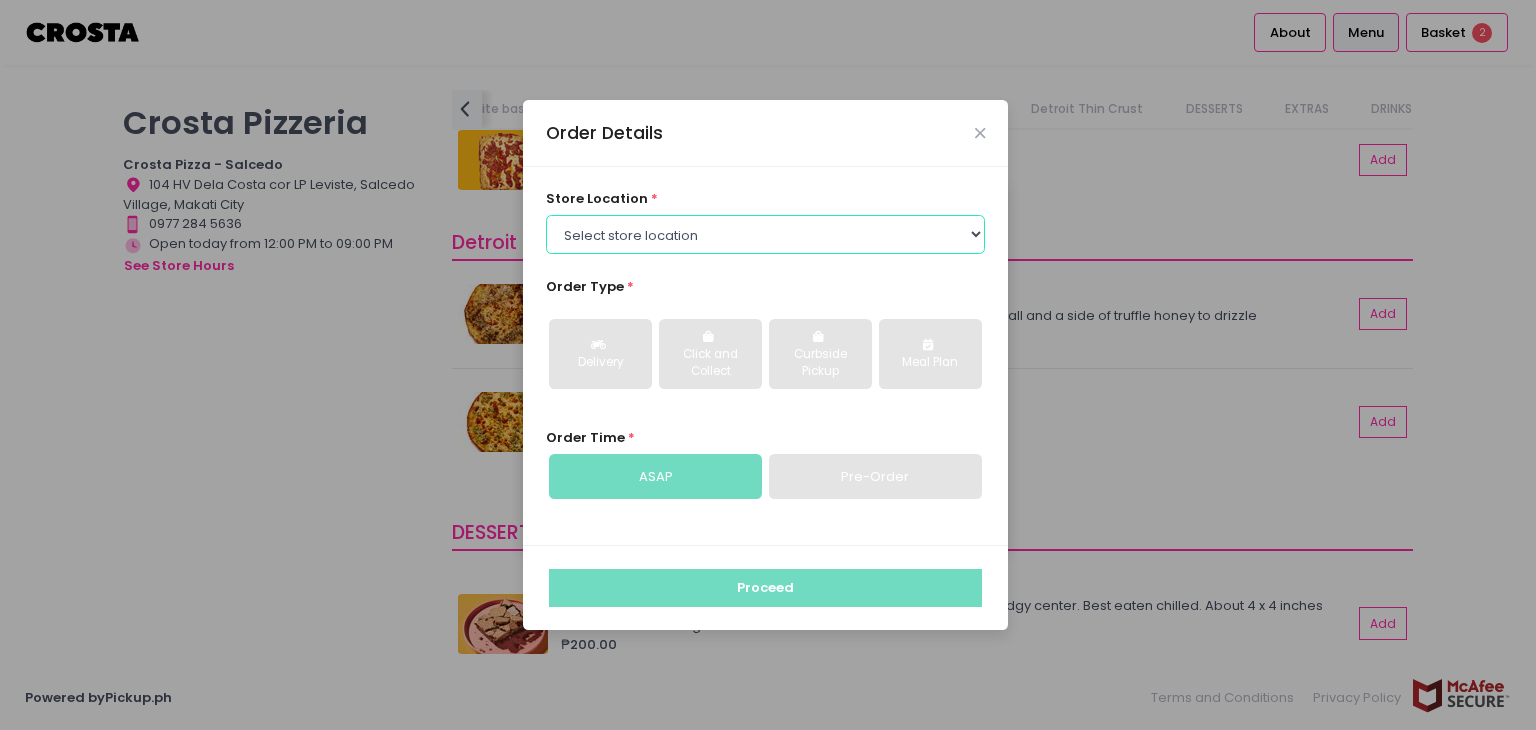 select on "5fabb2e53664a8677beaeb89" 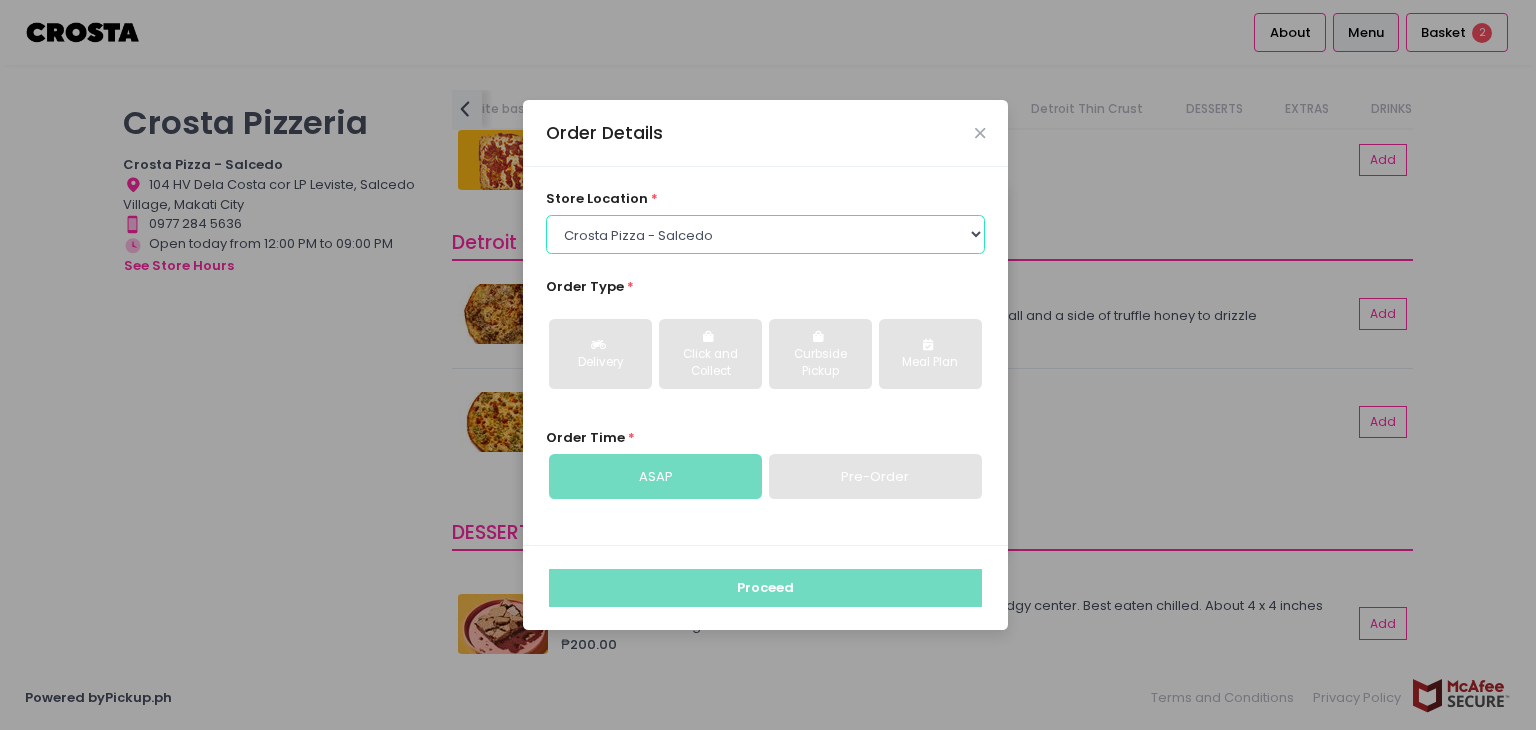 click on "Select store location Crosta Pizza - Salcedo  Crosta Pizza - San Juan" at bounding box center (766, 234) 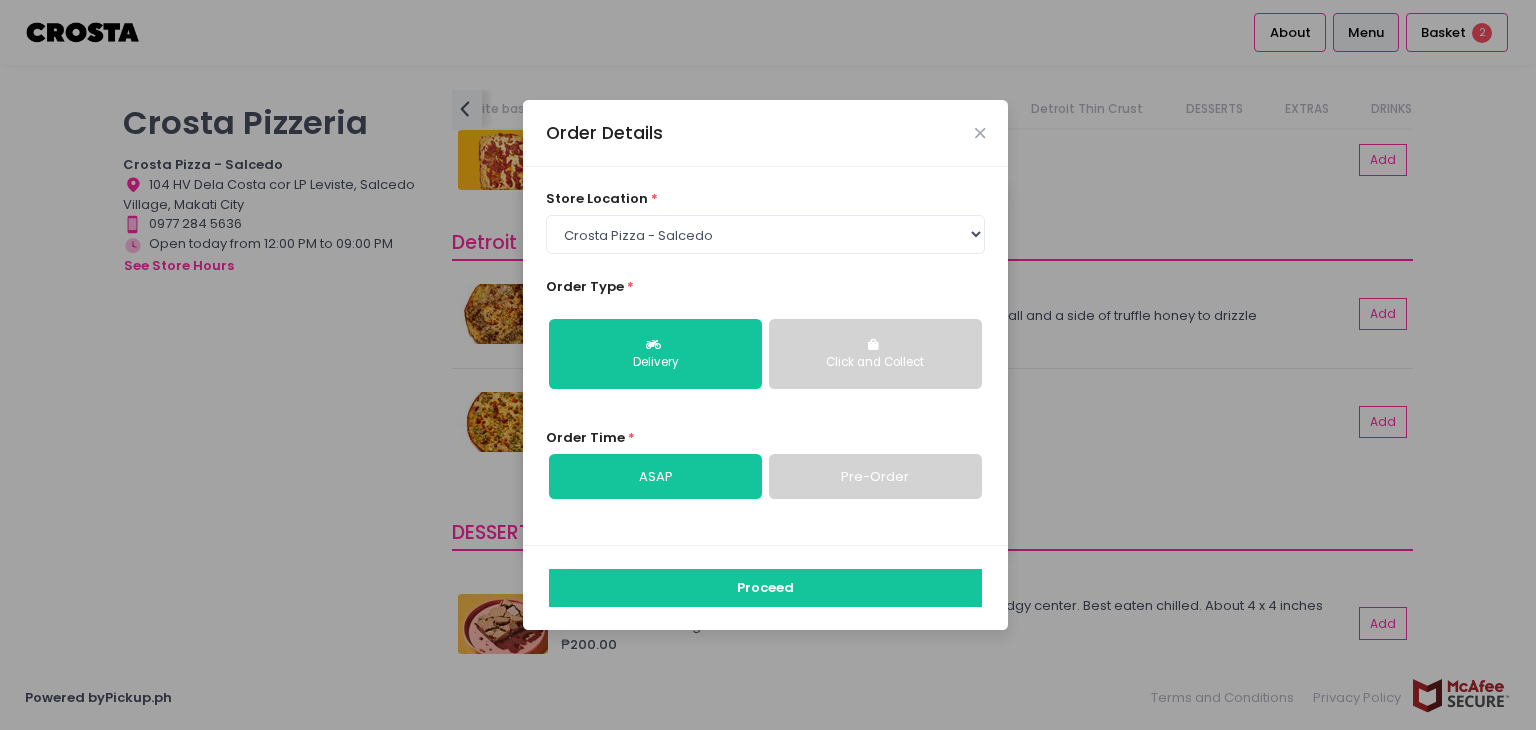 click on "Pre-Order" at bounding box center (875, 477) 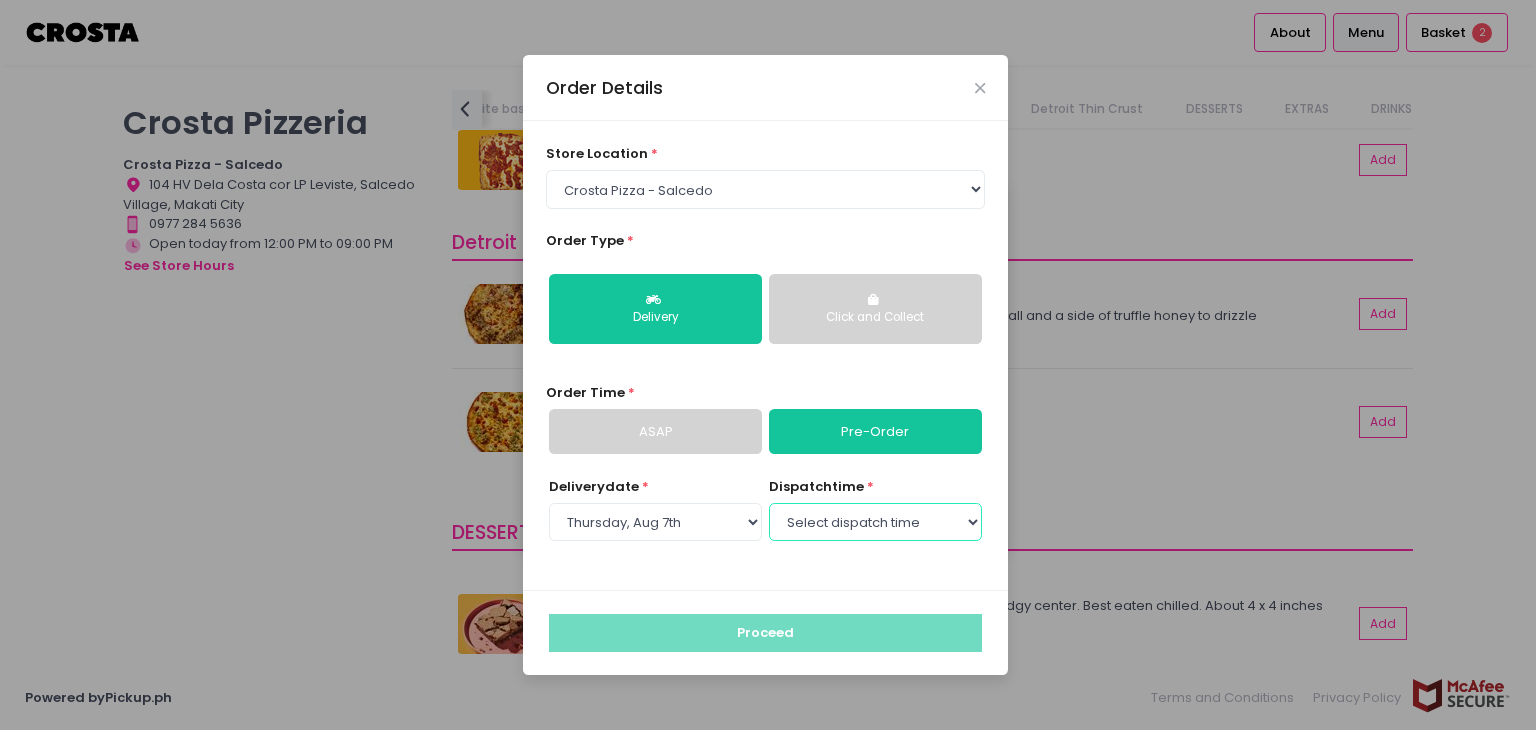click on "Select dispatch time 07:30 PM - 08:00 PM 08:00 PM - 08:30 PM 08:30 PM - 09:00 PM" at bounding box center [875, 522] 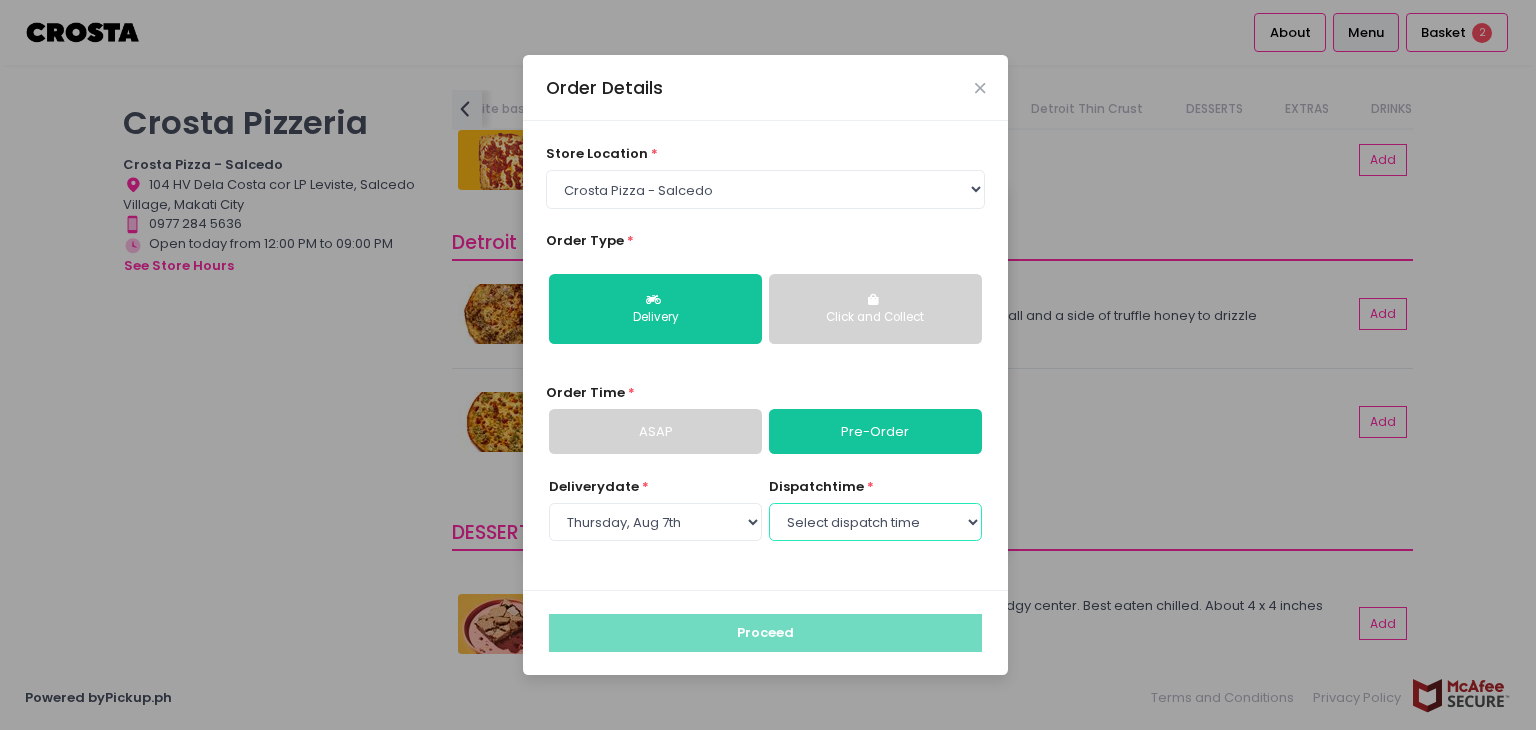 select on "20:30" 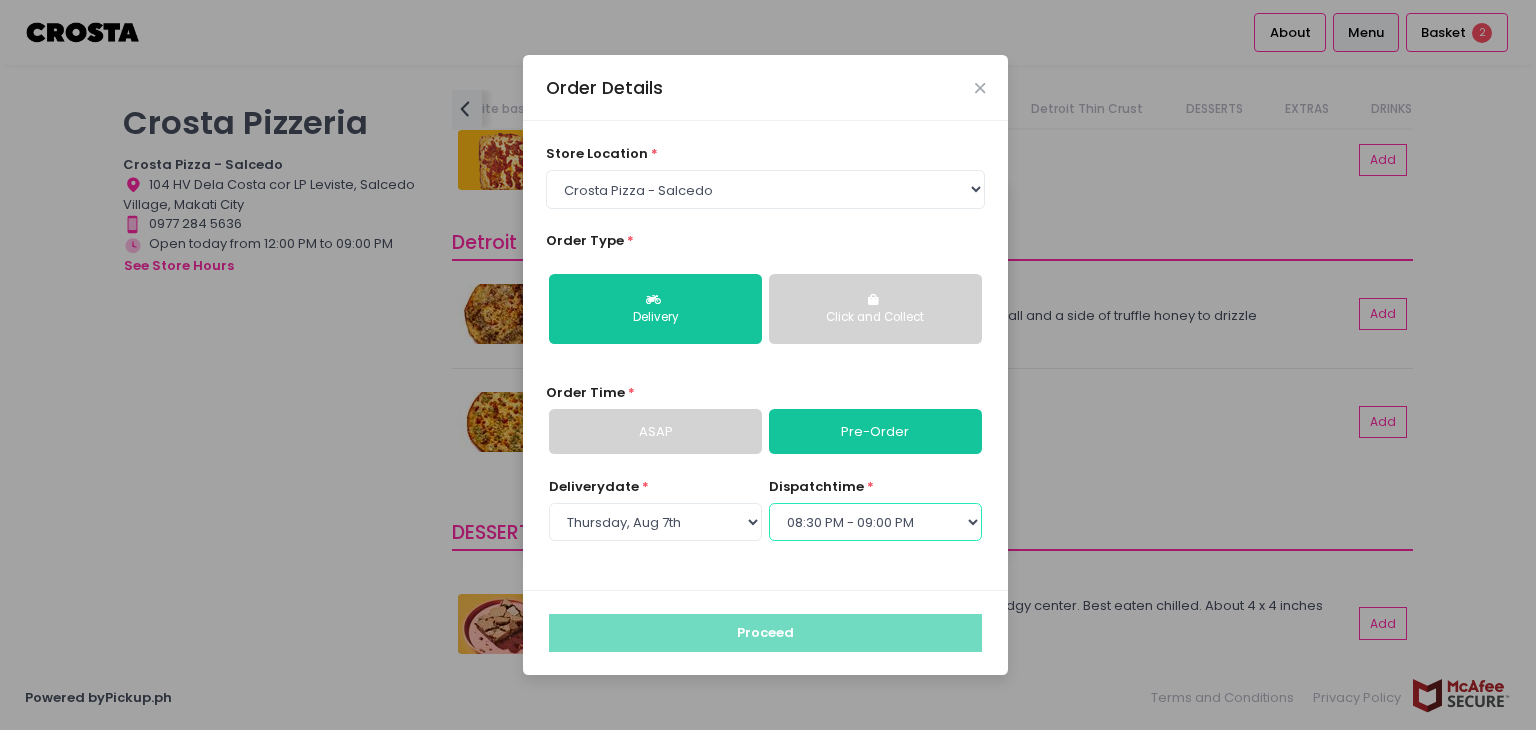 click on "Select dispatch time 07:30 PM - 08:00 PM 08:00 PM - 08:30 PM 08:30 PM - 09:00 PM" at bounding box center (875, 522) 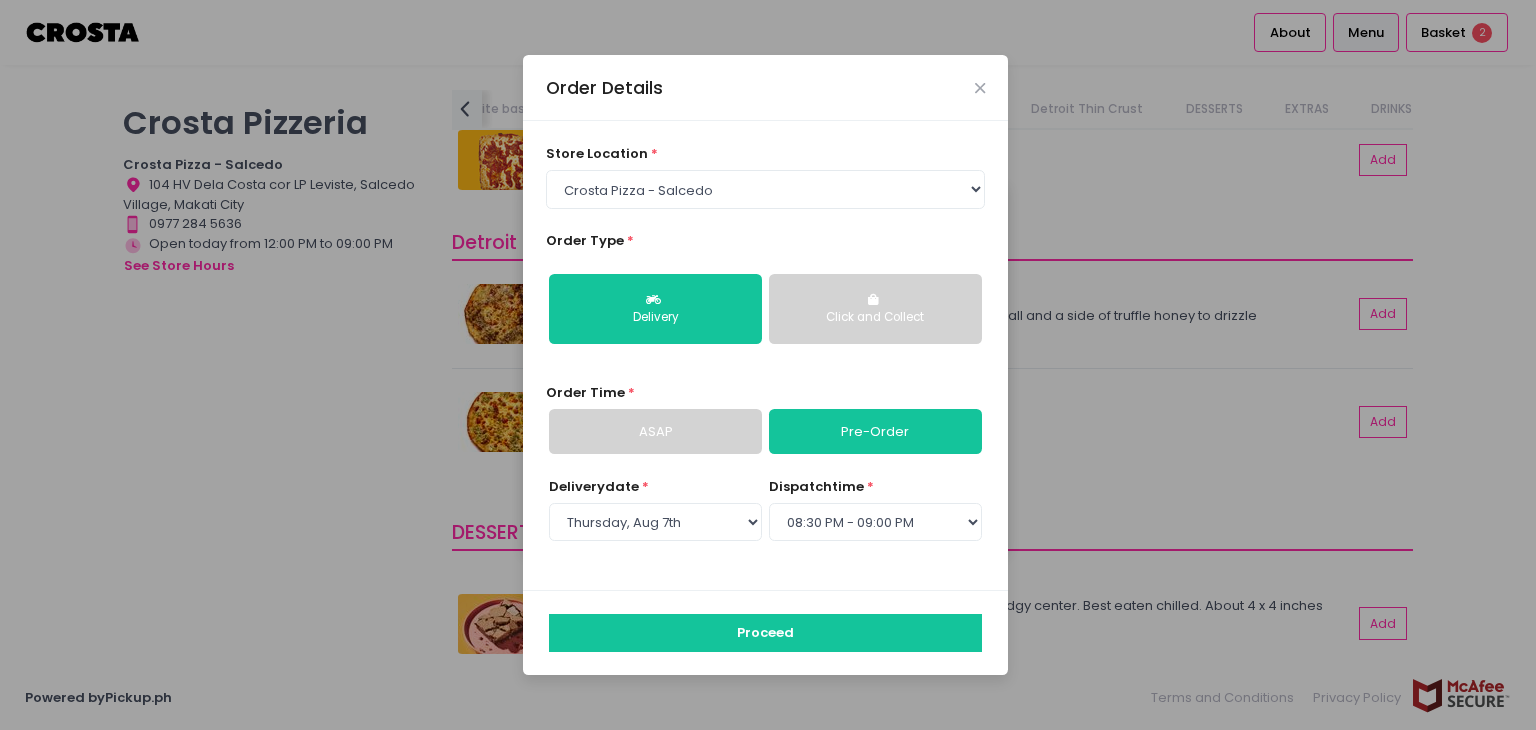 click on "Store Location * Select store location [STORE_NAME] - [STREET]  [STORE_NAME] - [STREET]  Order Type   *  Delivery   Click and Collect  Order Time   * ASAP Pre-Order Delivery  date   *    Select Delivery date [DATE] [DATE] [DATE] dispatch  time   *    Select dispatch time 07:30 PM - 08:00 PM 08:00 PM - 08:30 PM 08:30 PM - 09:00 PM" at bounding box center [765, 355] 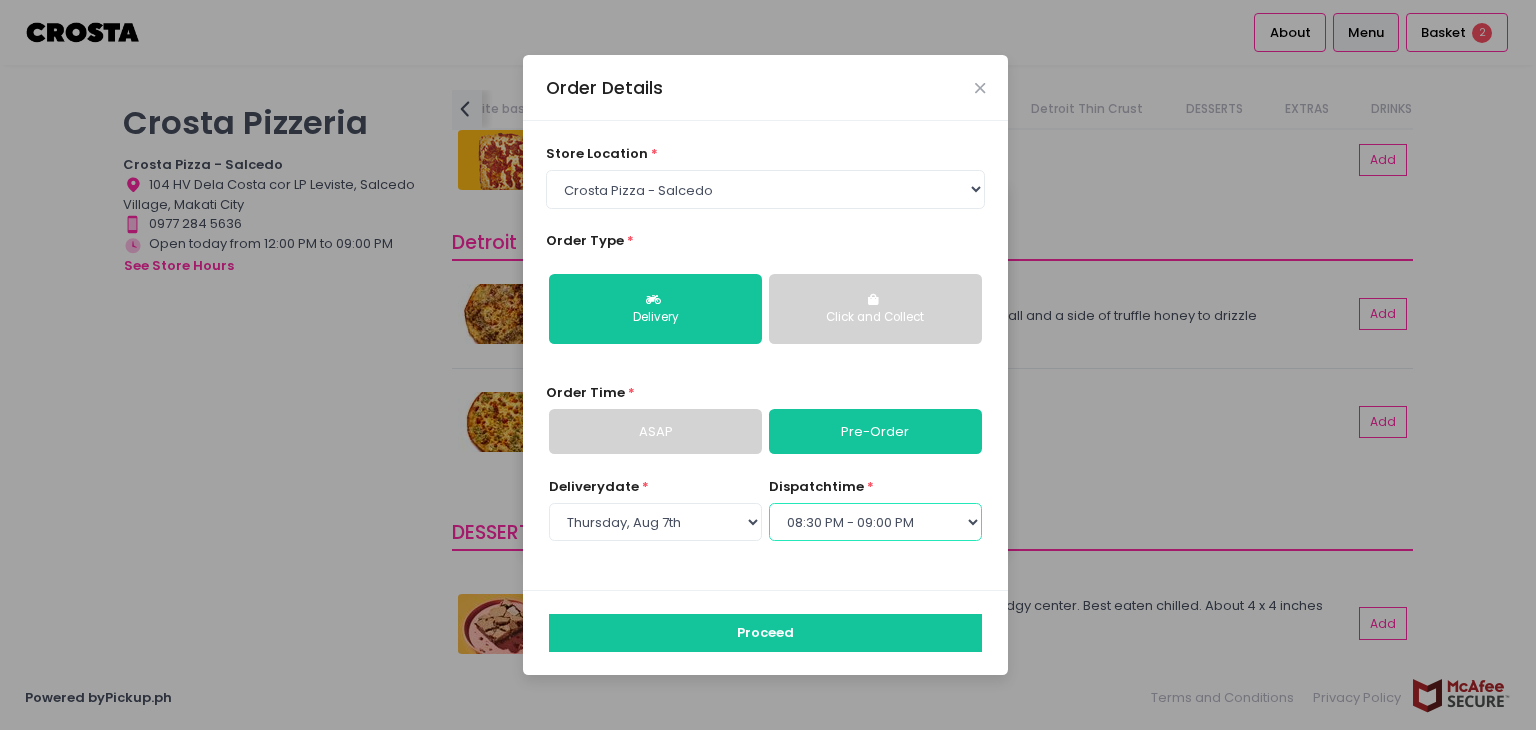 click on "Select dispatch time 07:30 PM - 08:00 PM 08:00 PM - 08:30 PM 08:30 PM - 09:00 PM" at bounding box center [875, 522] 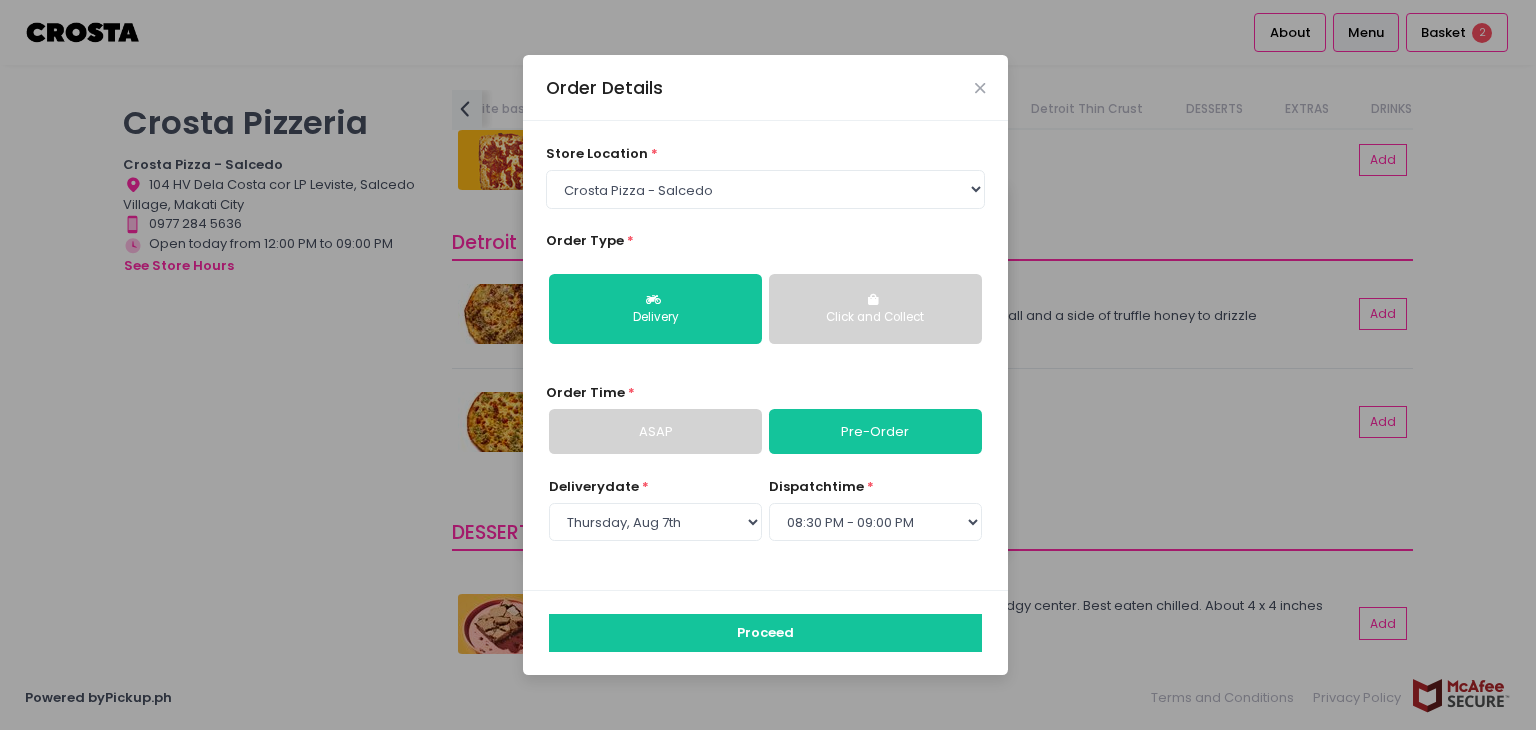 click on "Delivery  date   *    Select Delivery date [DATE] [DATE] [DATE] dispatch  time   *    Select dispatch time 07:30 PM - 08:00 PM 08:00 PM - 08:30 PM 08:30 PM - 09:00 PM" at bounding box center (766, 522) 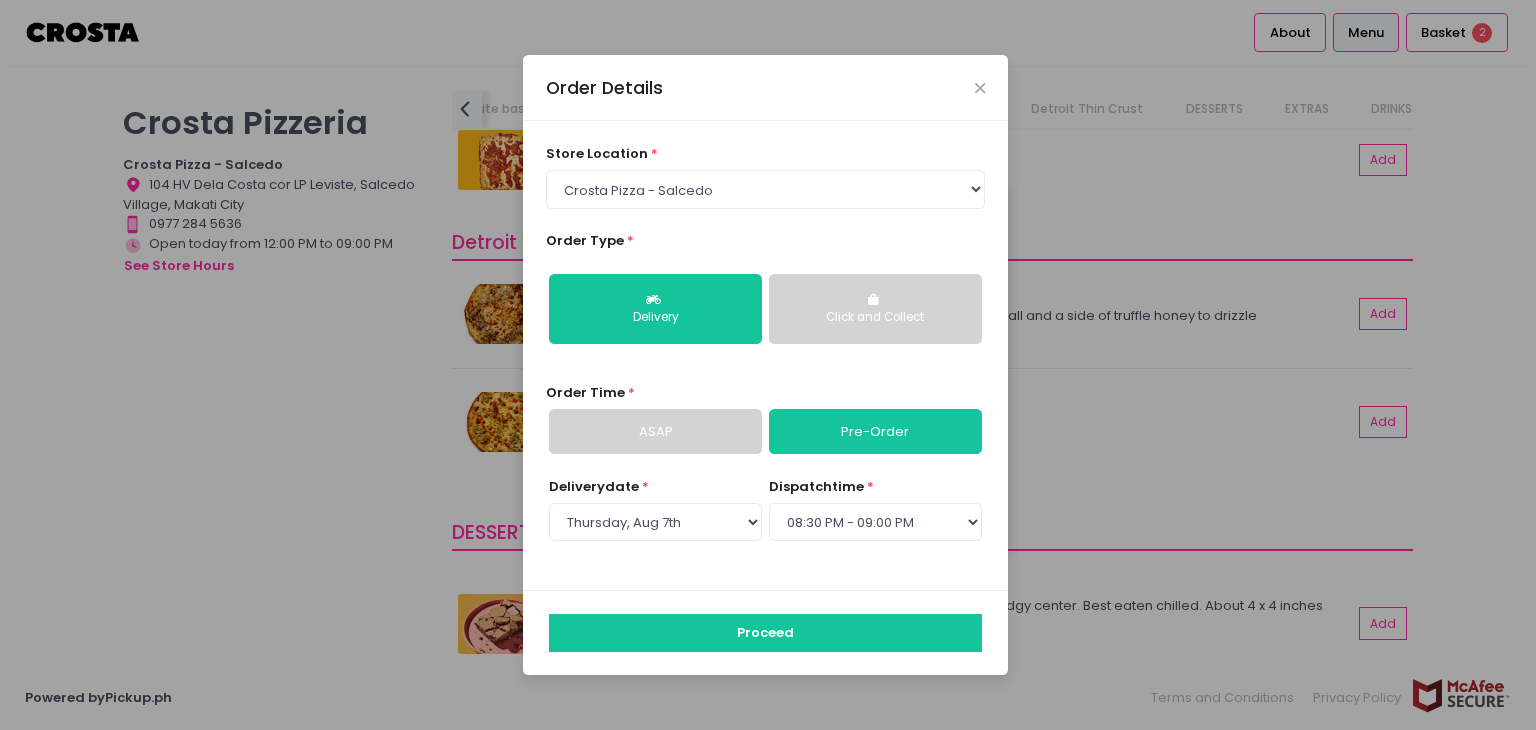 click on "dispatch  time   *    Select dispatch time 07:30 PM - 08:00 PM 08:00 PM - 08:30 PM 08:30 PM - 09:00 PM" at bounding box center (875, 511) 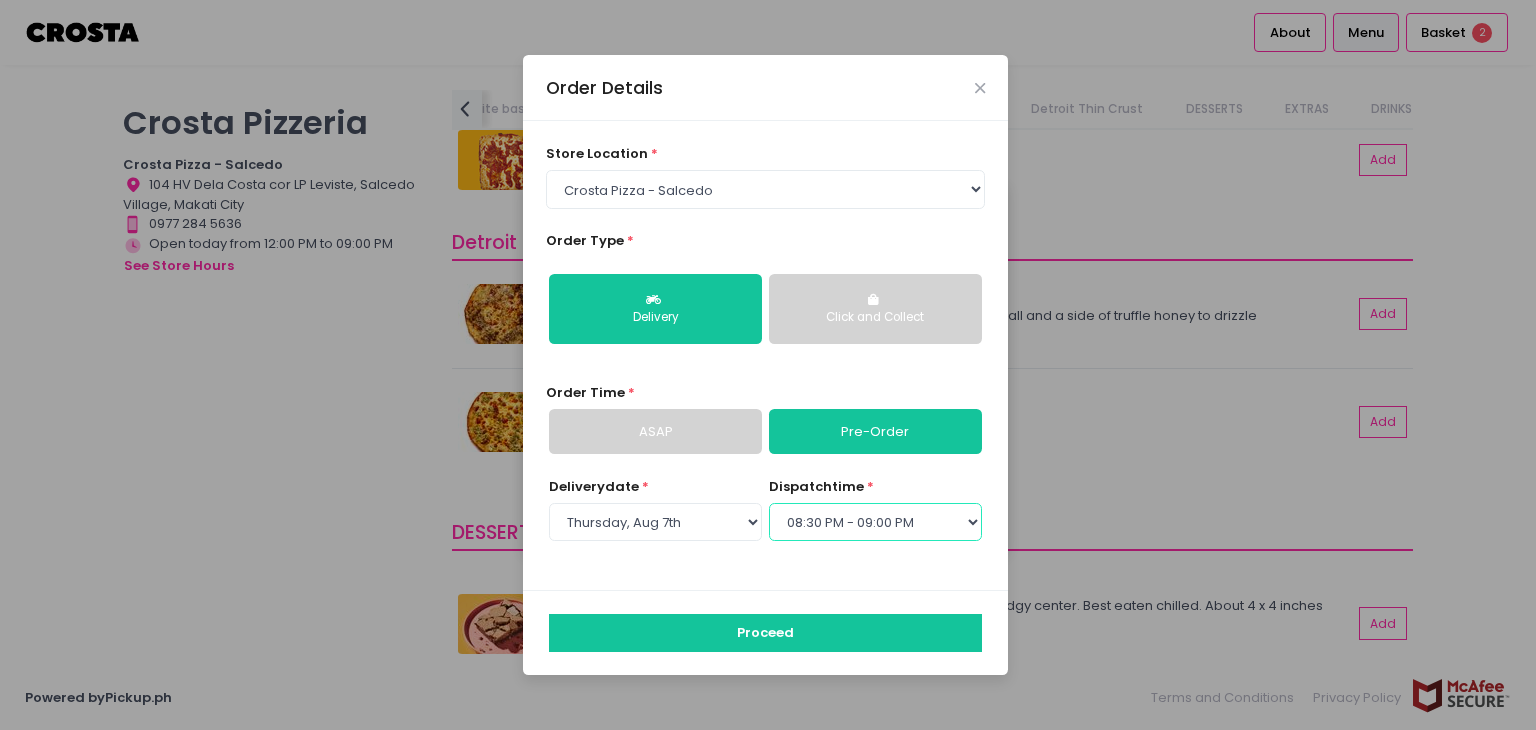 click on "Select dispatch time 07:30 PM - 08:00 PM 08:00 PM - 08:30 PM 08:30 PM - 09:00 PM" at bounding box center [875, 522] 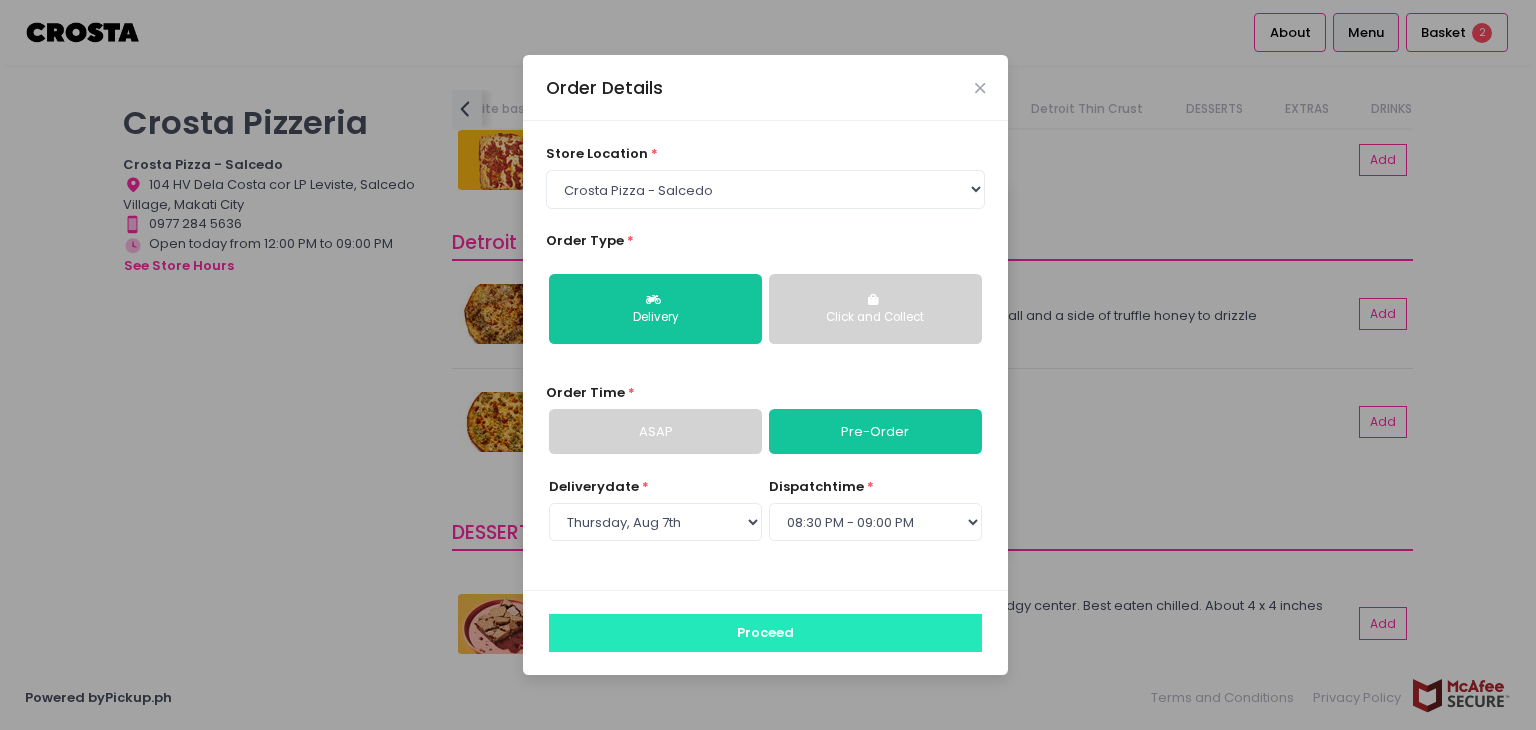 click on "Proceed" at bounding box center (765, 633) 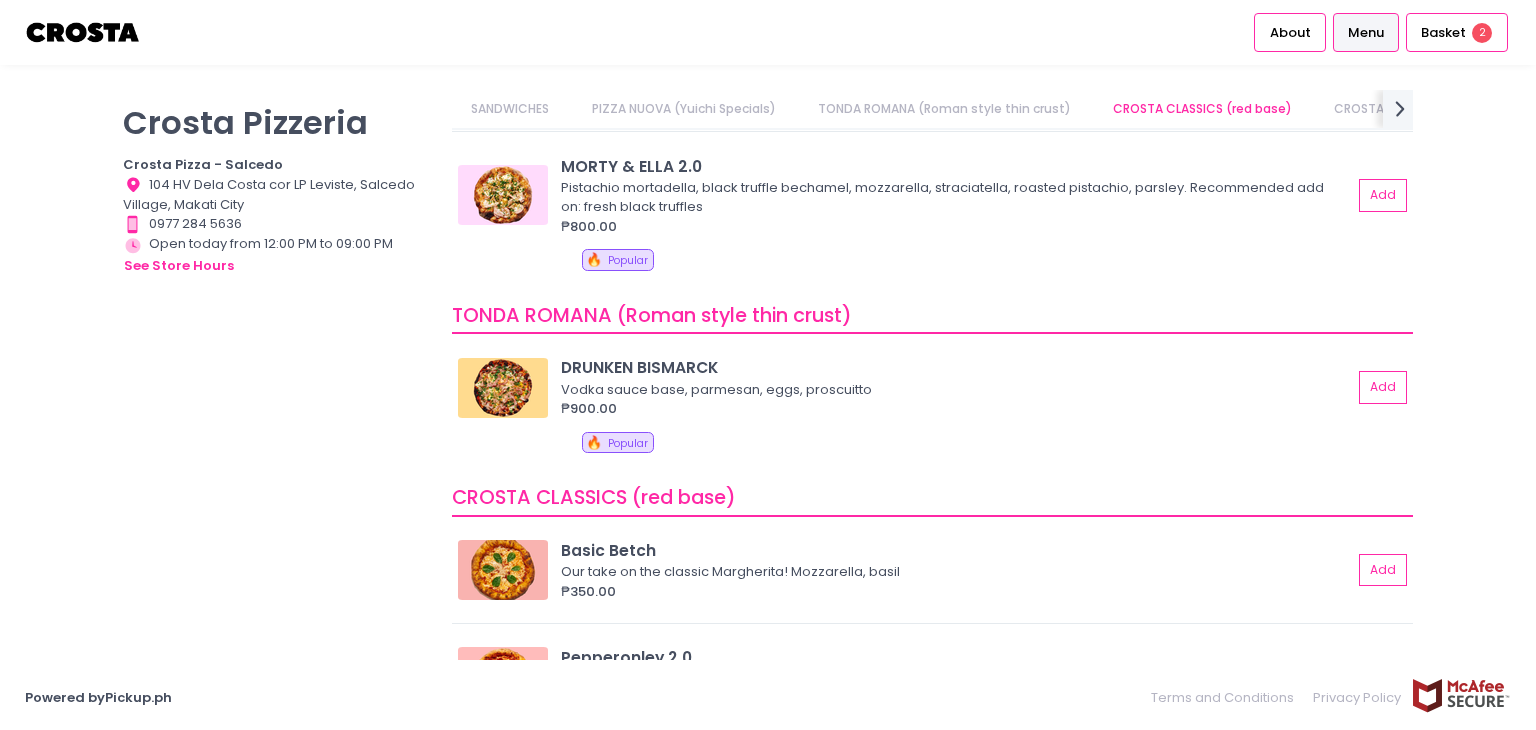 scroll, scrollTop: 0, scrollLeft: 0, axis: both 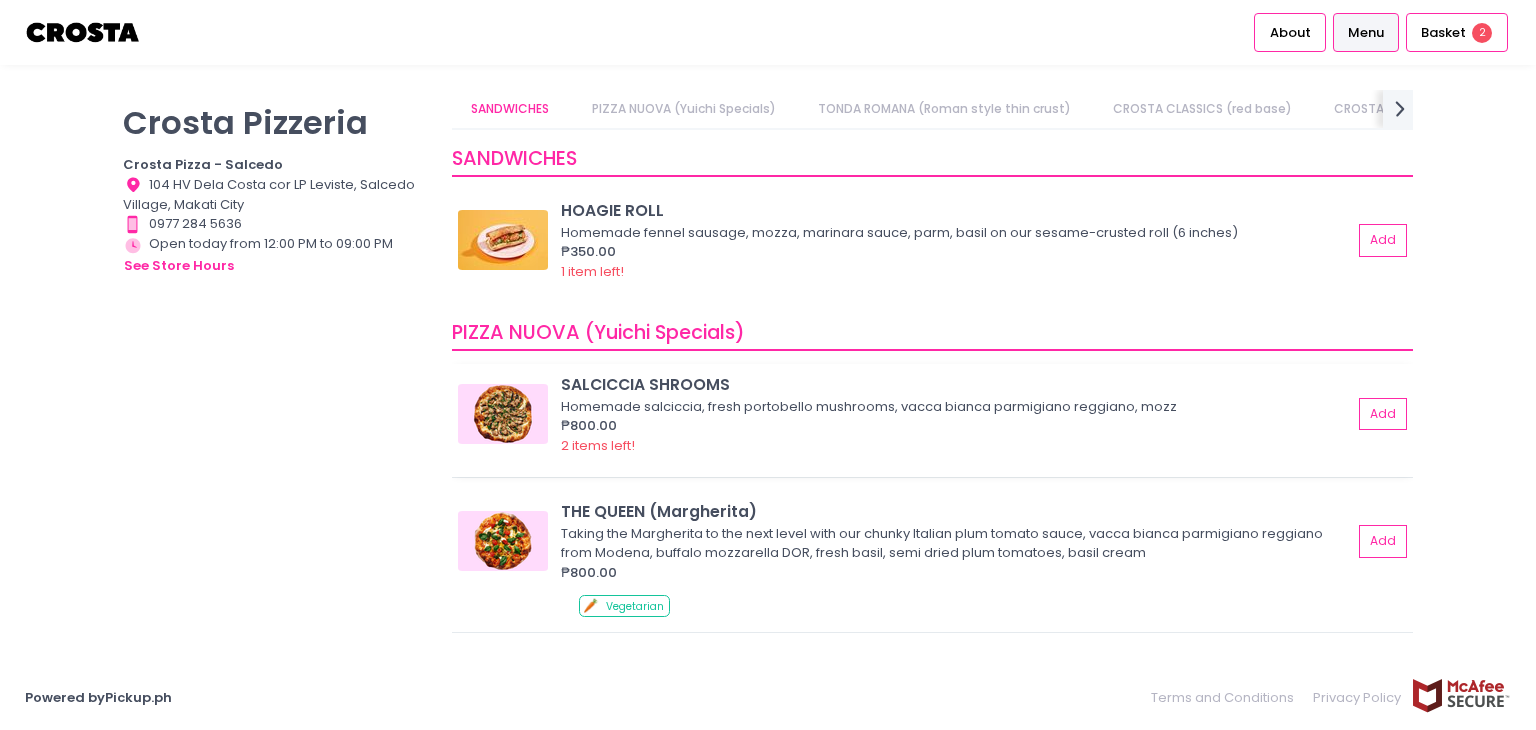 click at bounding box center (503, 414) 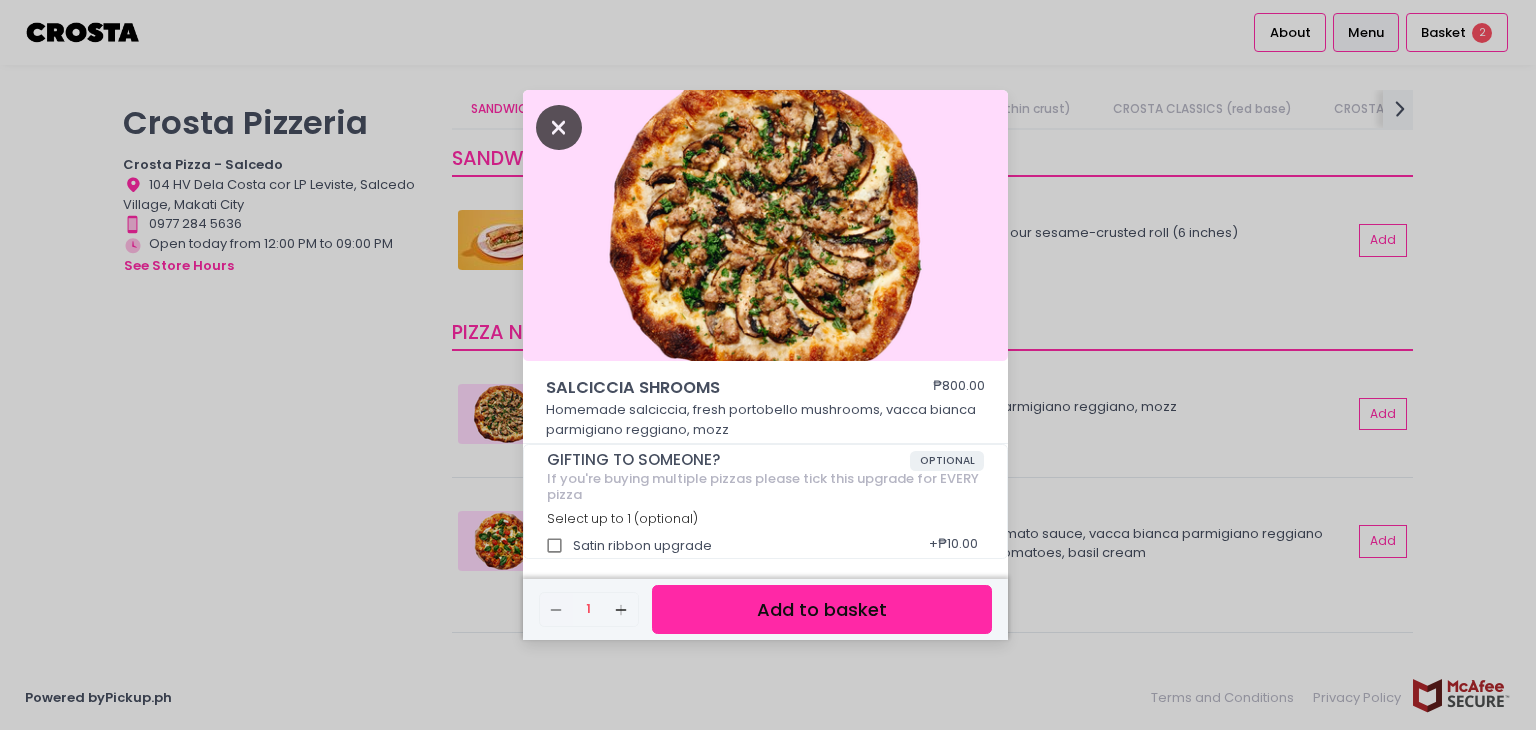 click at bounding box center (559, 127) 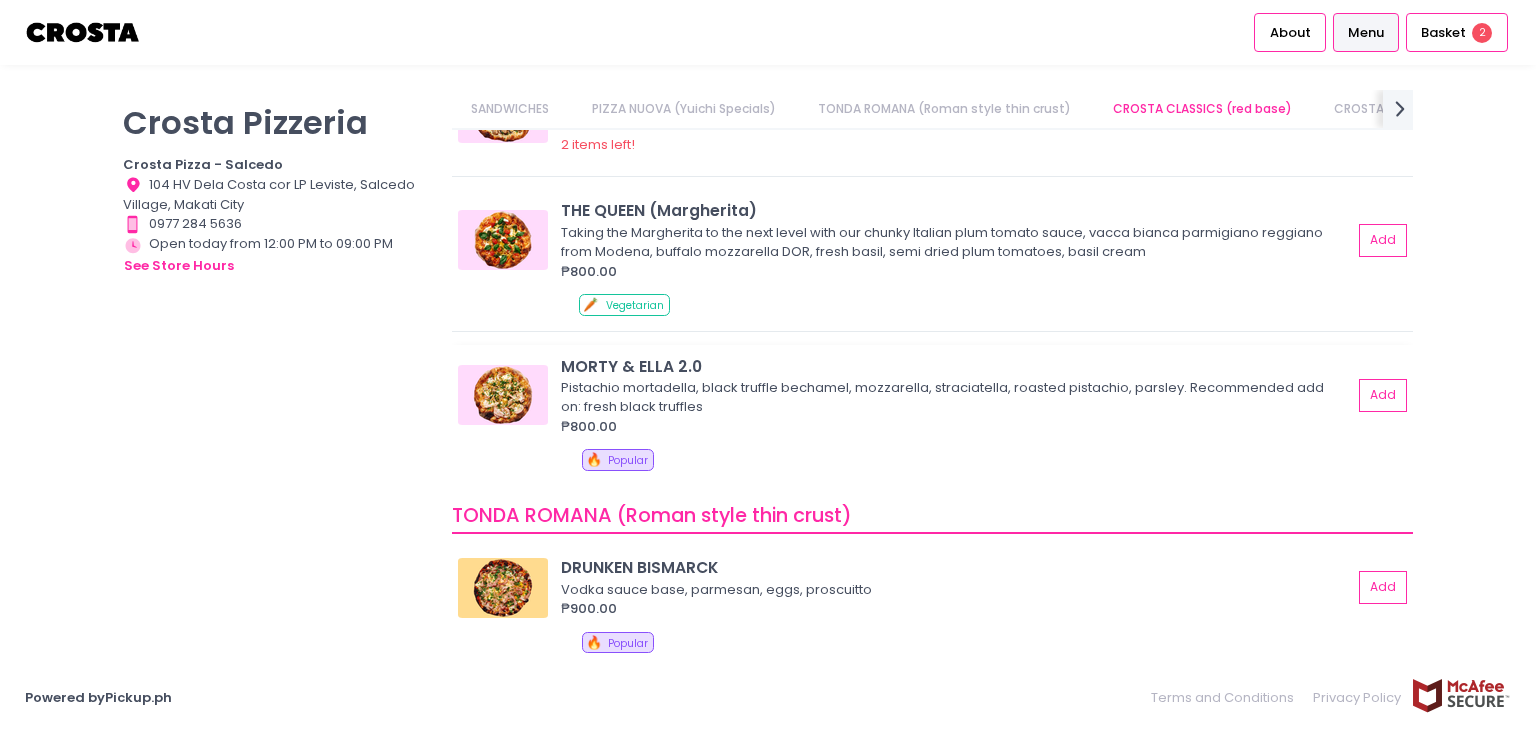 scroll, scrollTop: 943, scrollLeft: 0, axis: vertical 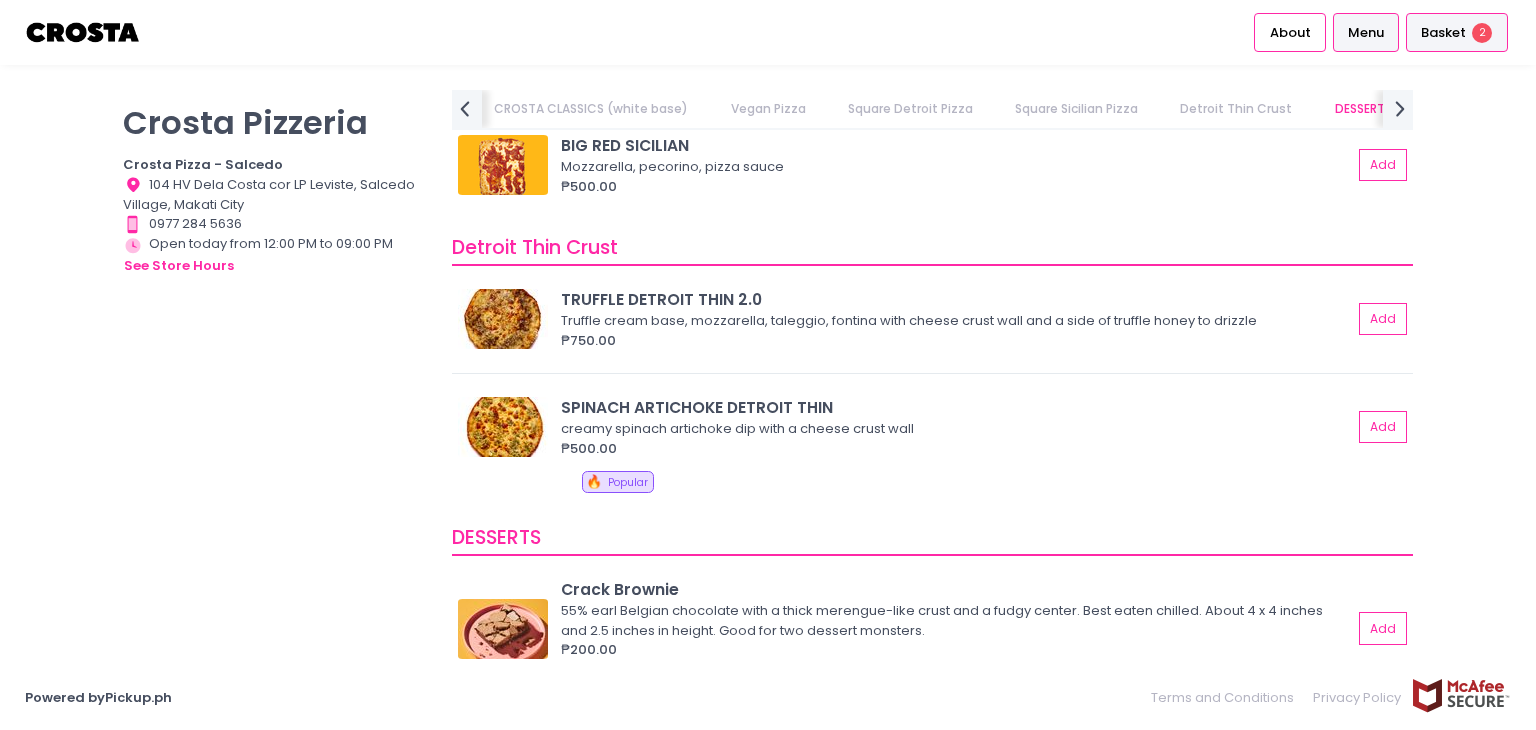click on "Basket" at bounding box center [1443, 33] 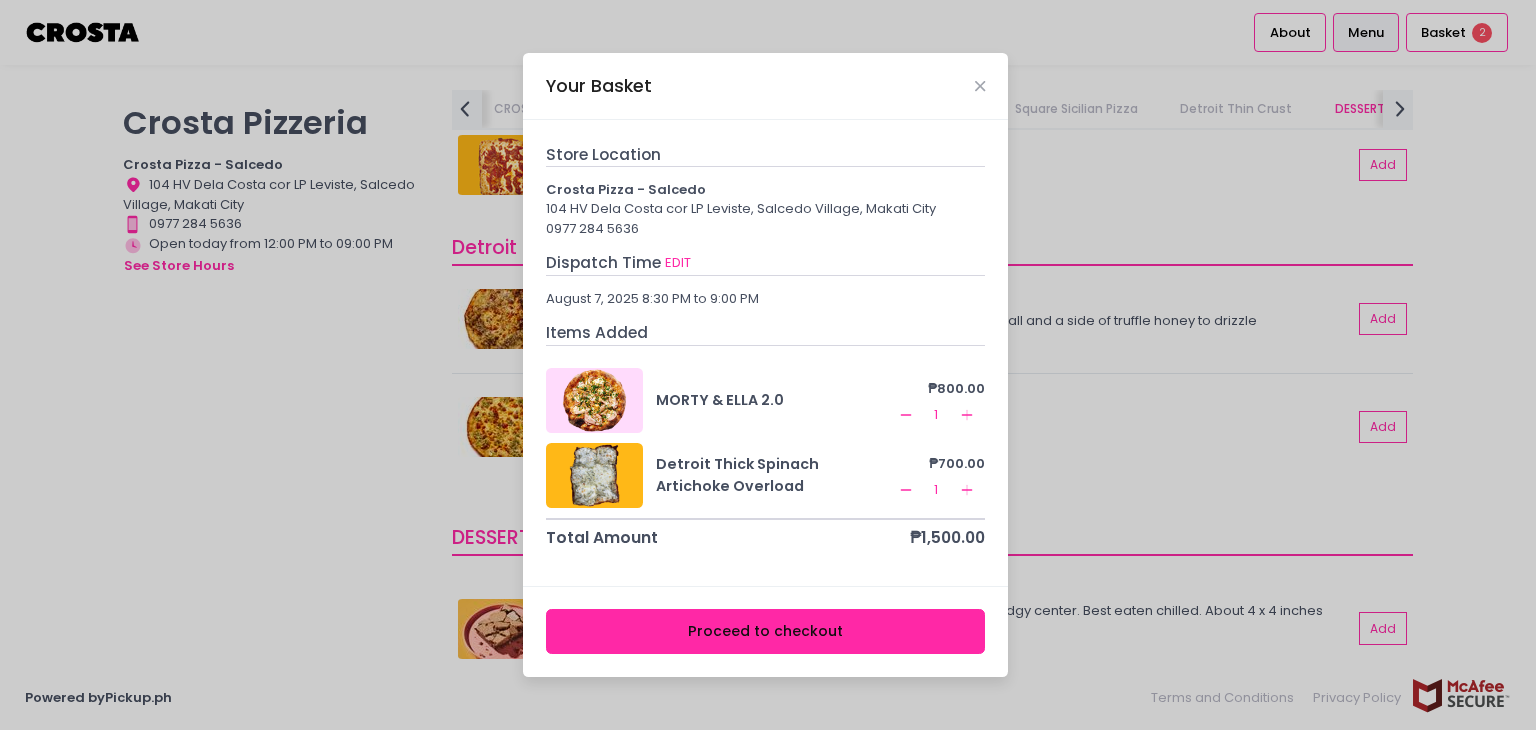 click on "Total Amount ₱1,500.00" at bounding box center [766, 534] 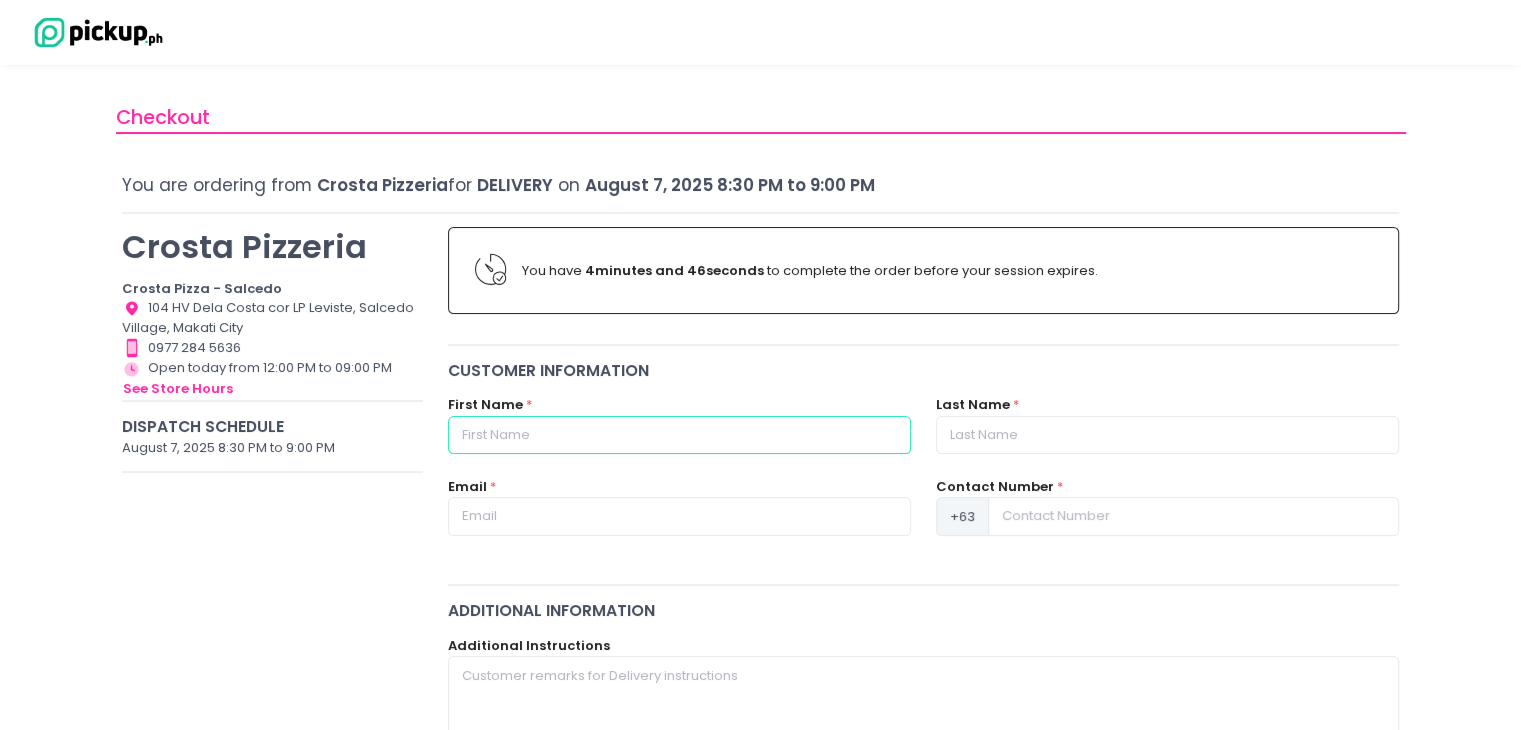 click at bounding box center [679, 435] 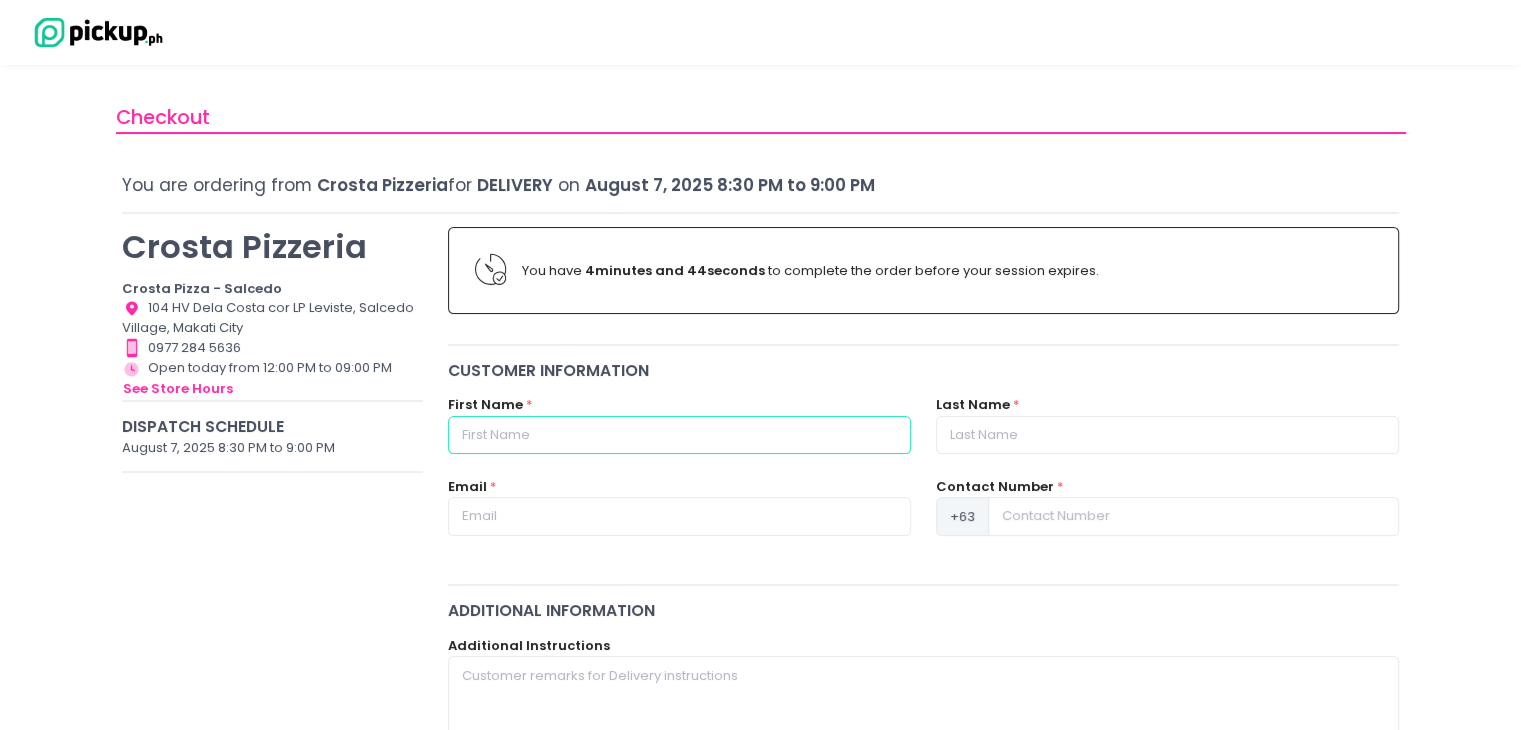 type on "[FIRST]" 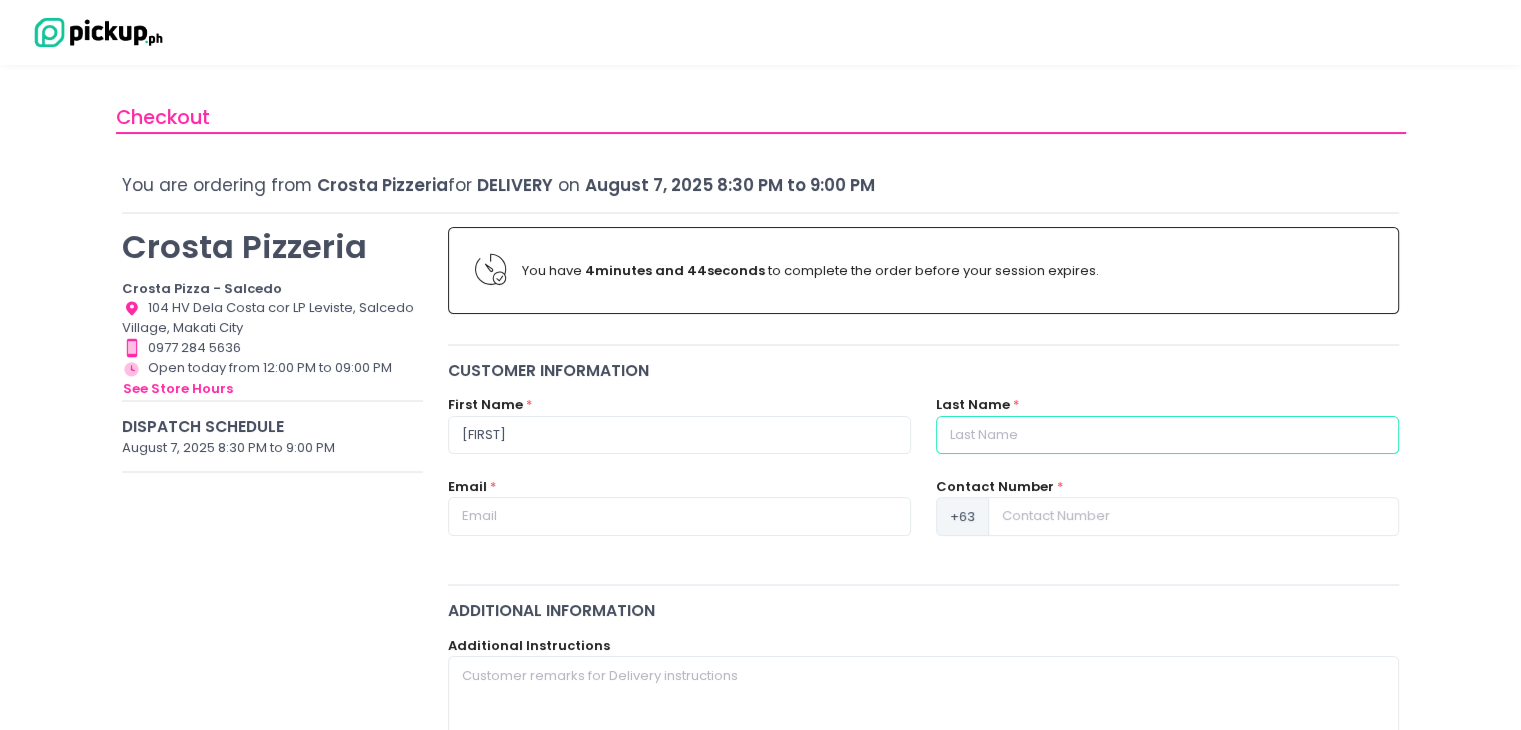 type on "[LAST]" 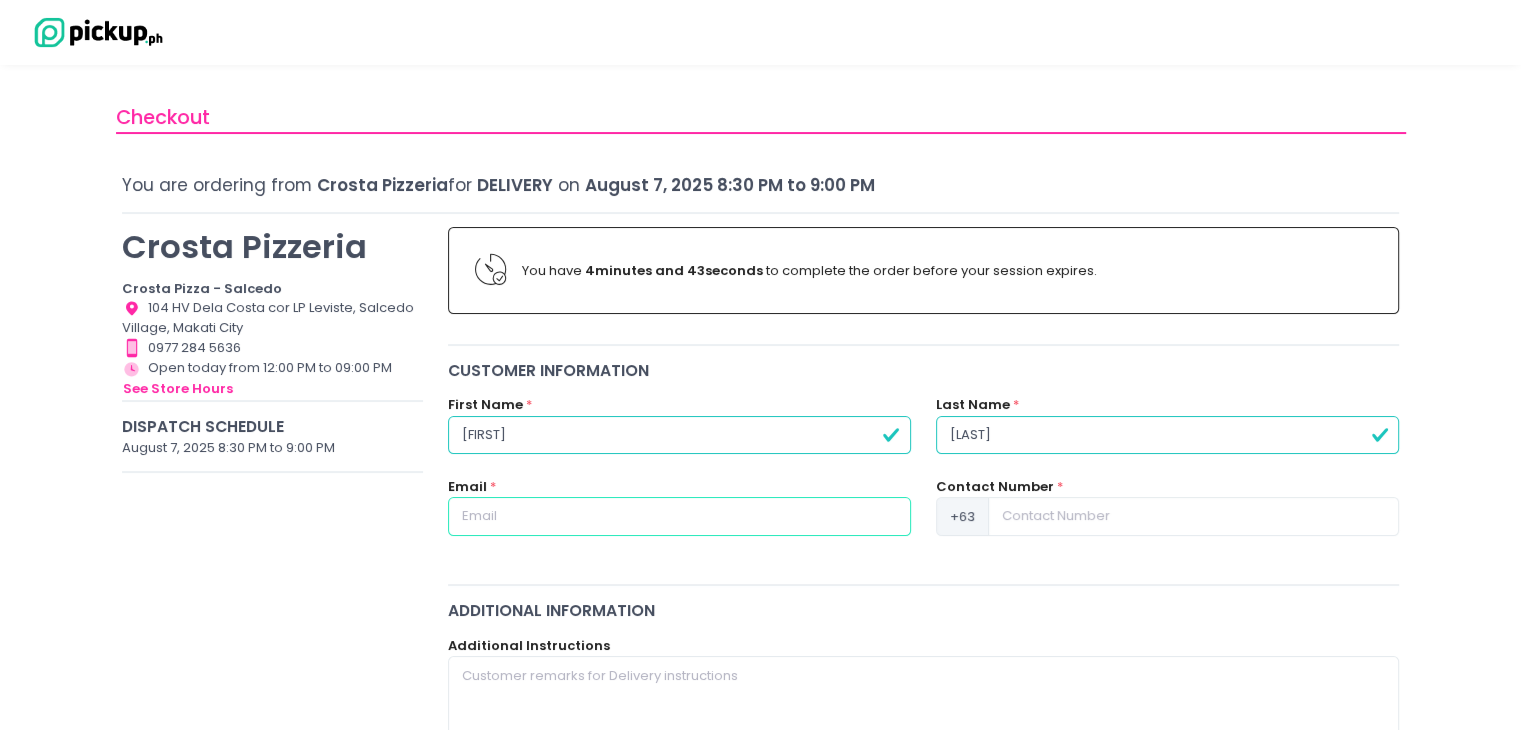 click at bounding box center (679, 516) 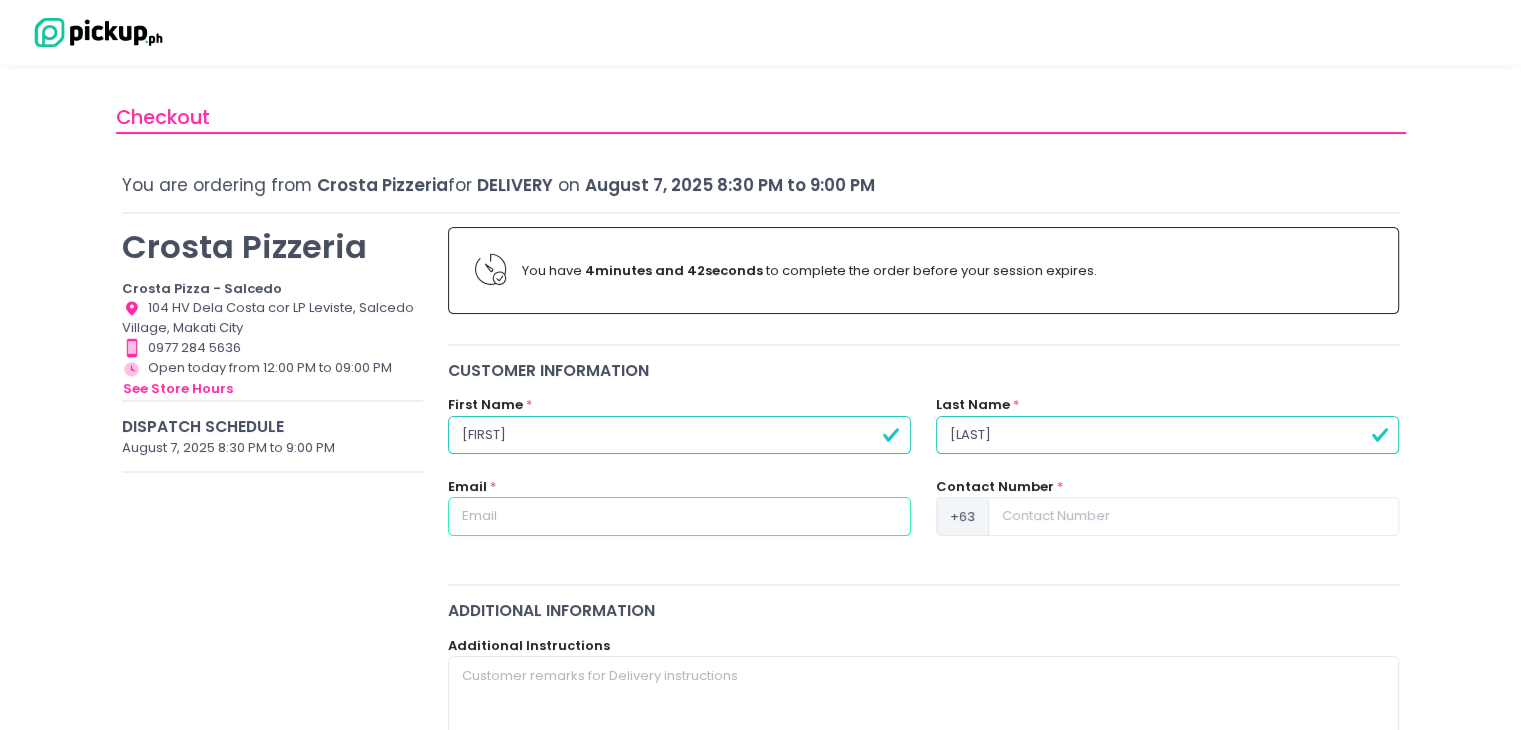 type on "[EMAIL]" 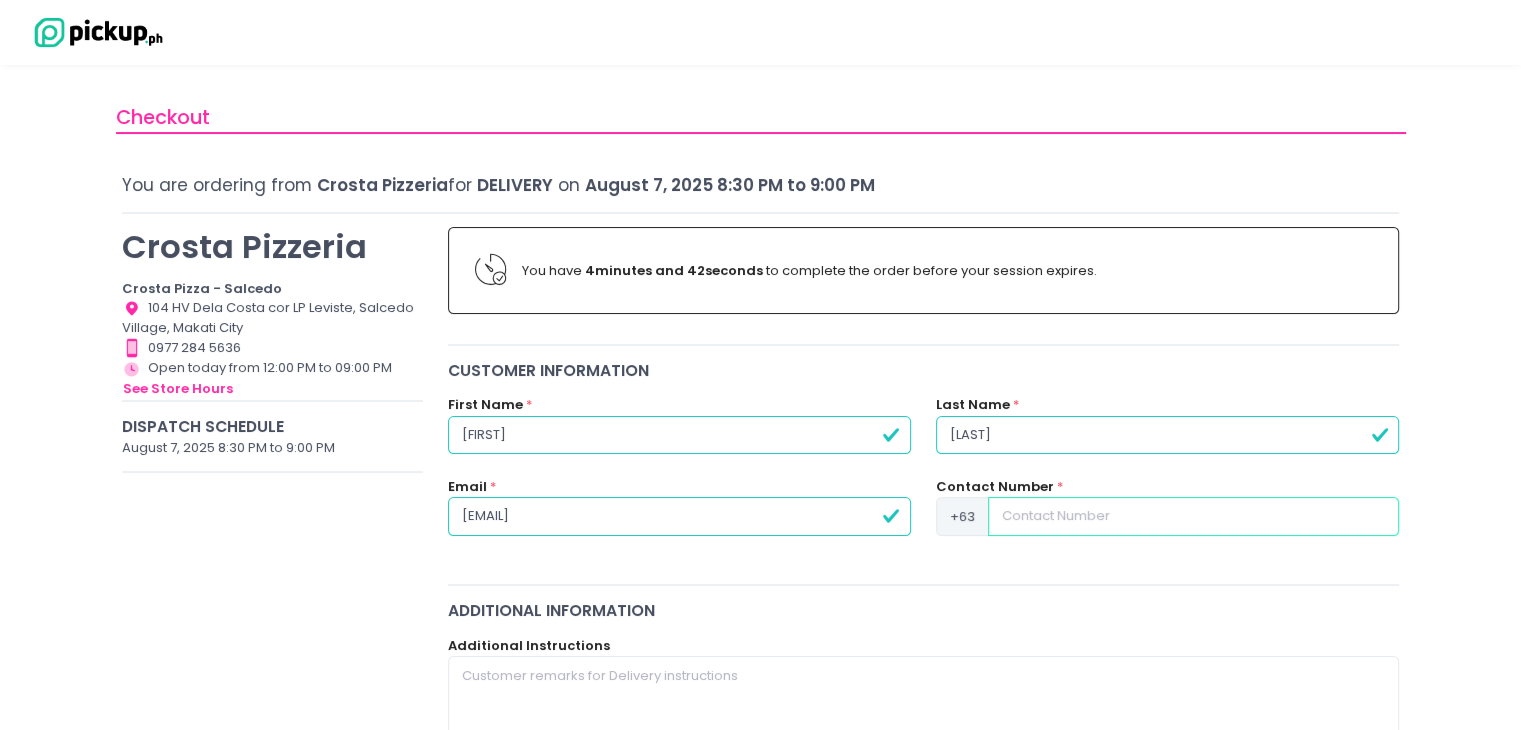 click at bounding box center (1193, 516) 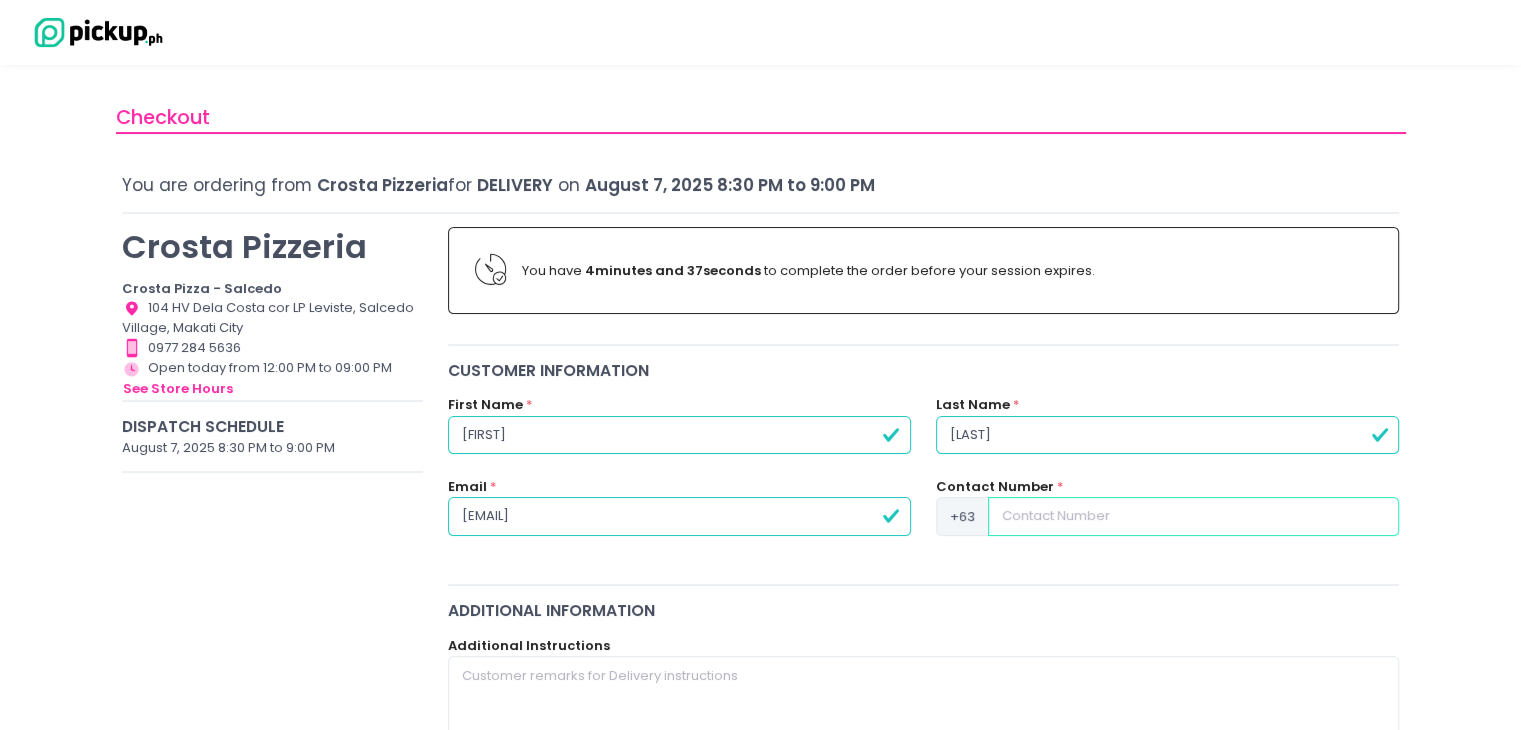 click at bounding box center (1193, 516) 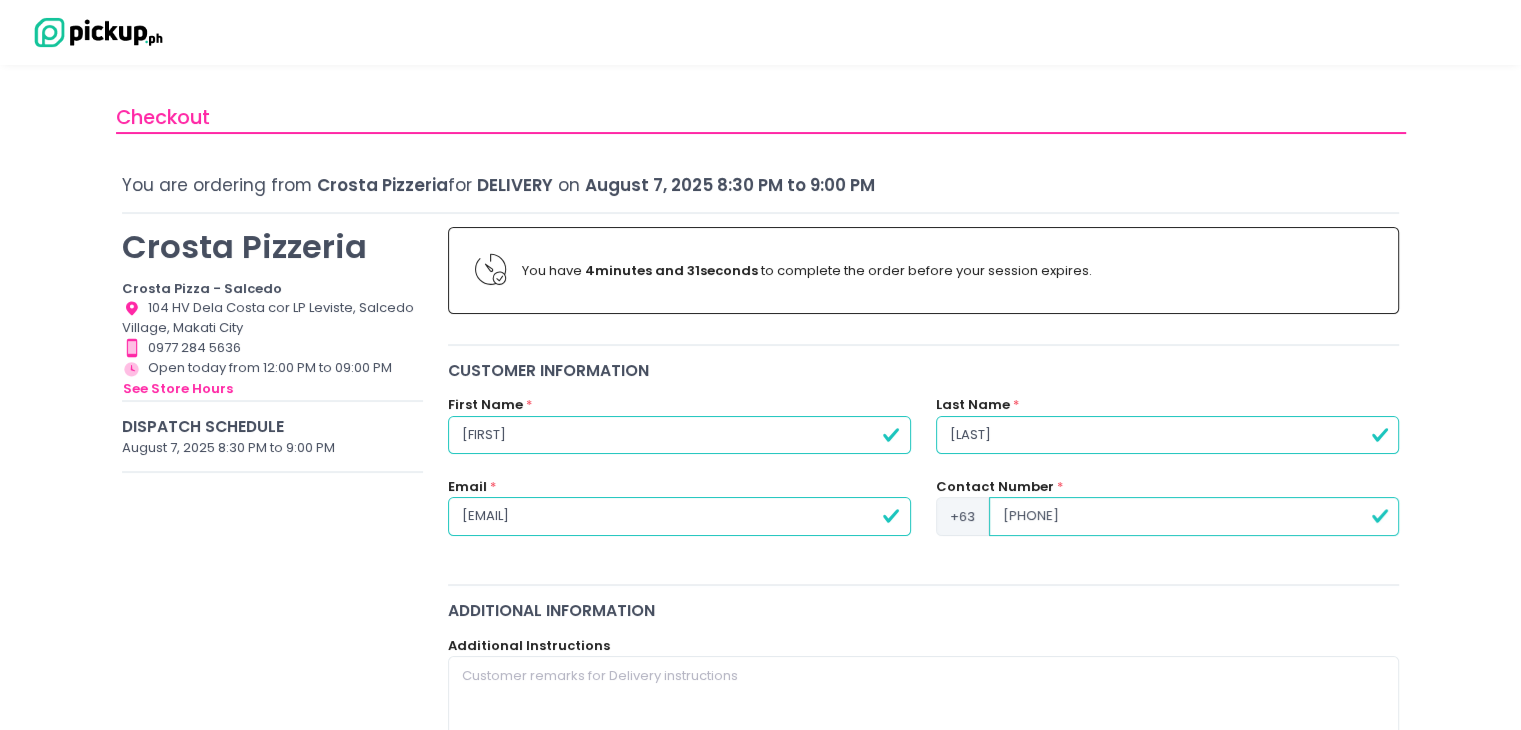 click on "[PHONE]" at bounding box center (1194, 516) 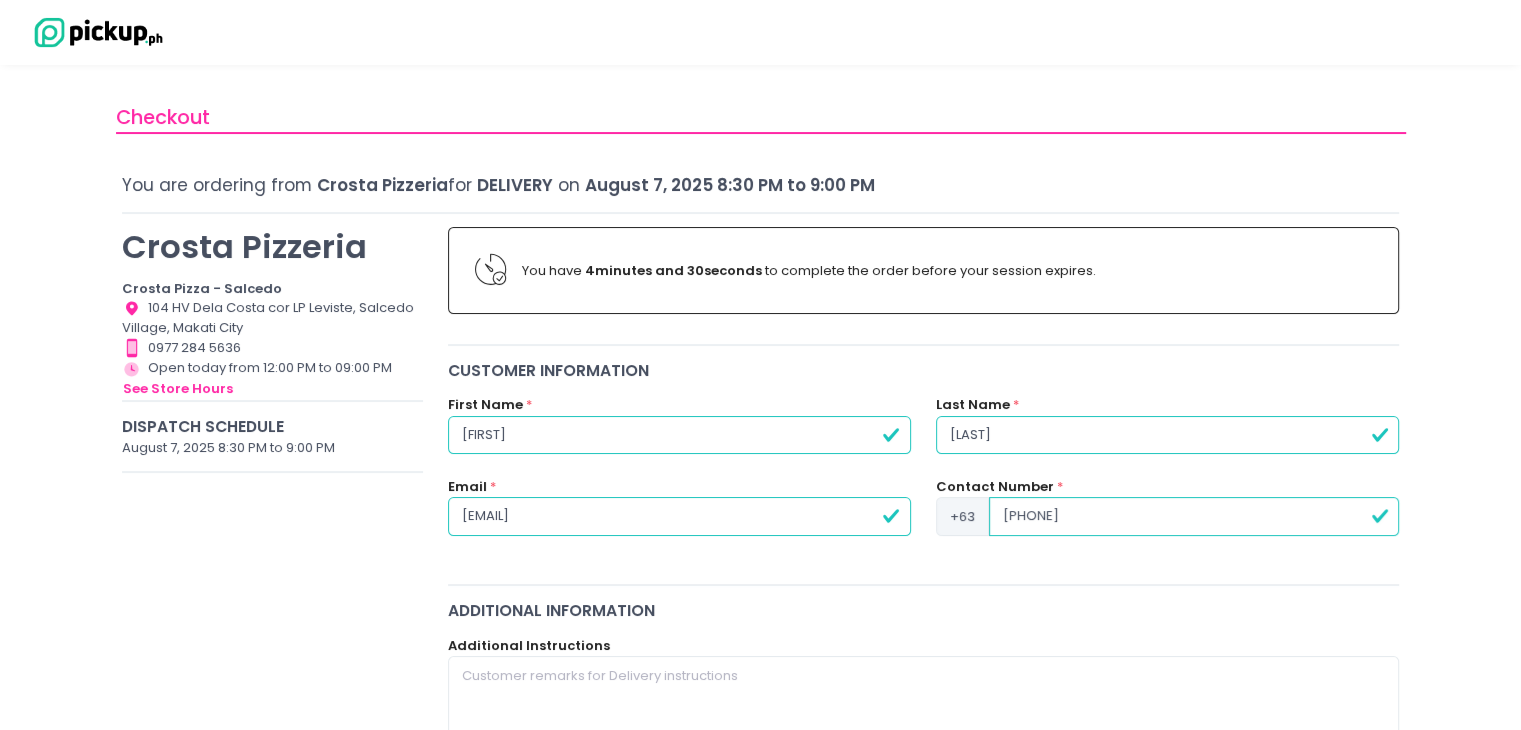 click on "[PHONE]" at bounding box center [1194, 516] 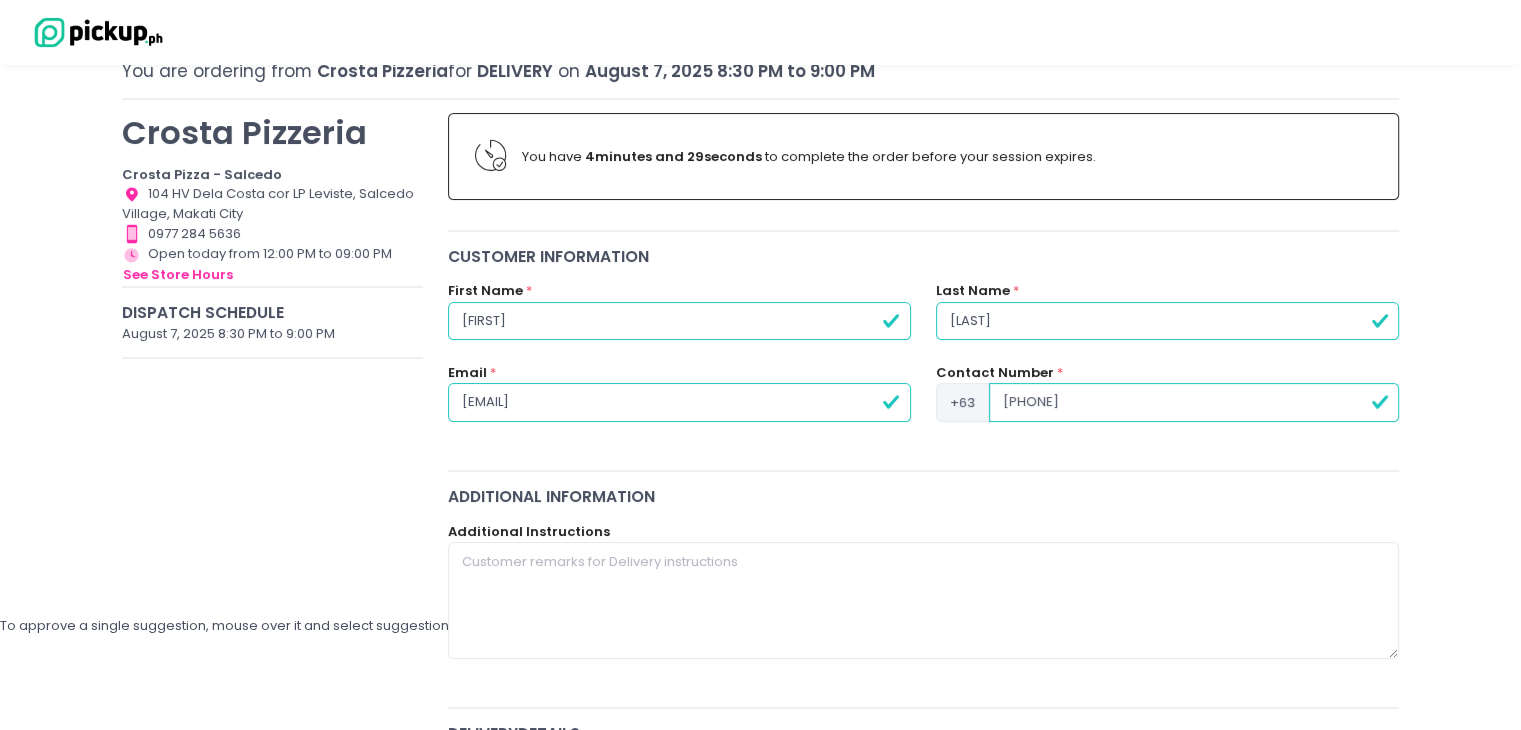 scroll, scrollTop: 200, scrollLeft: 0, axis: vertical 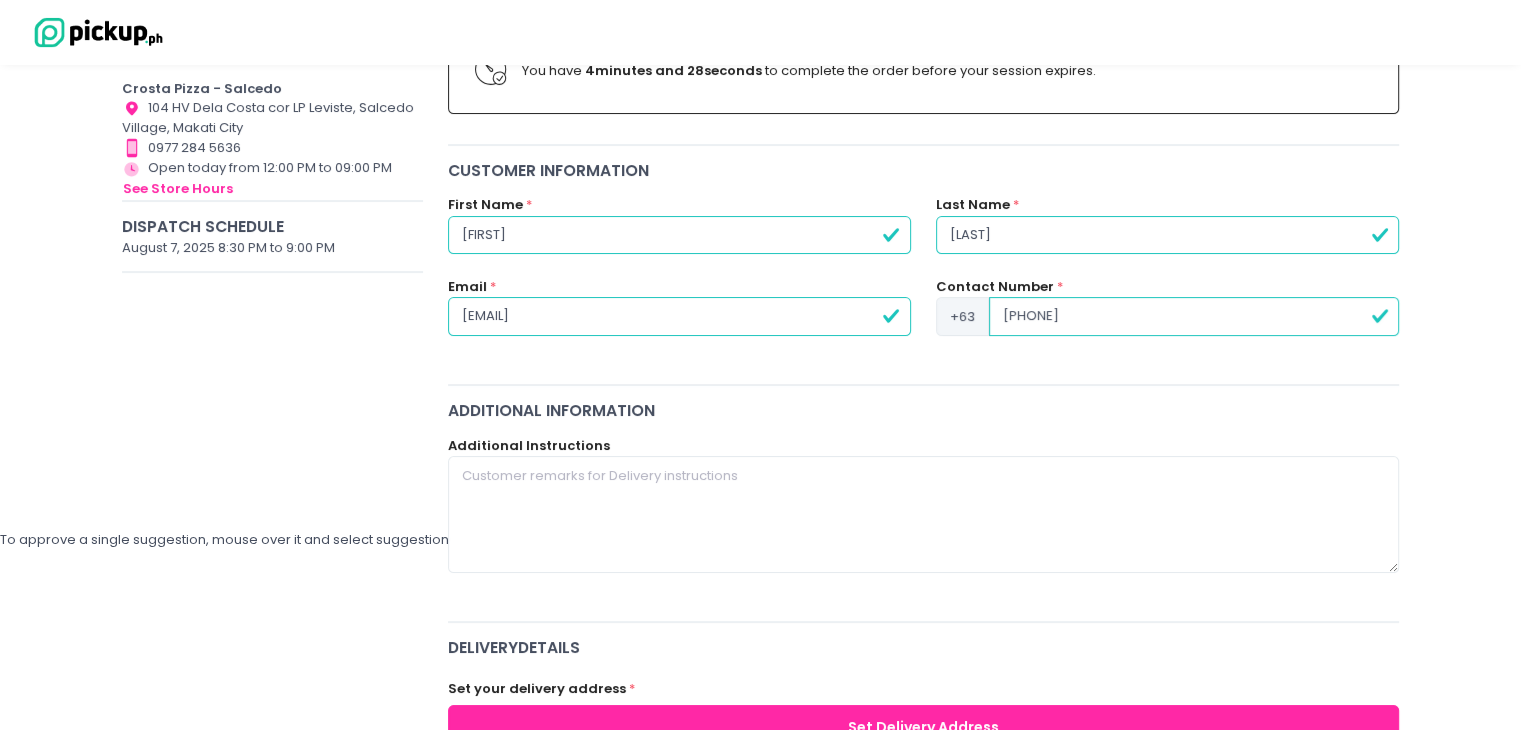 drag, startPoint x: 996, startPoint y: 315, endPoint x: 1092, endPoint y: 322, distance: 96.25487 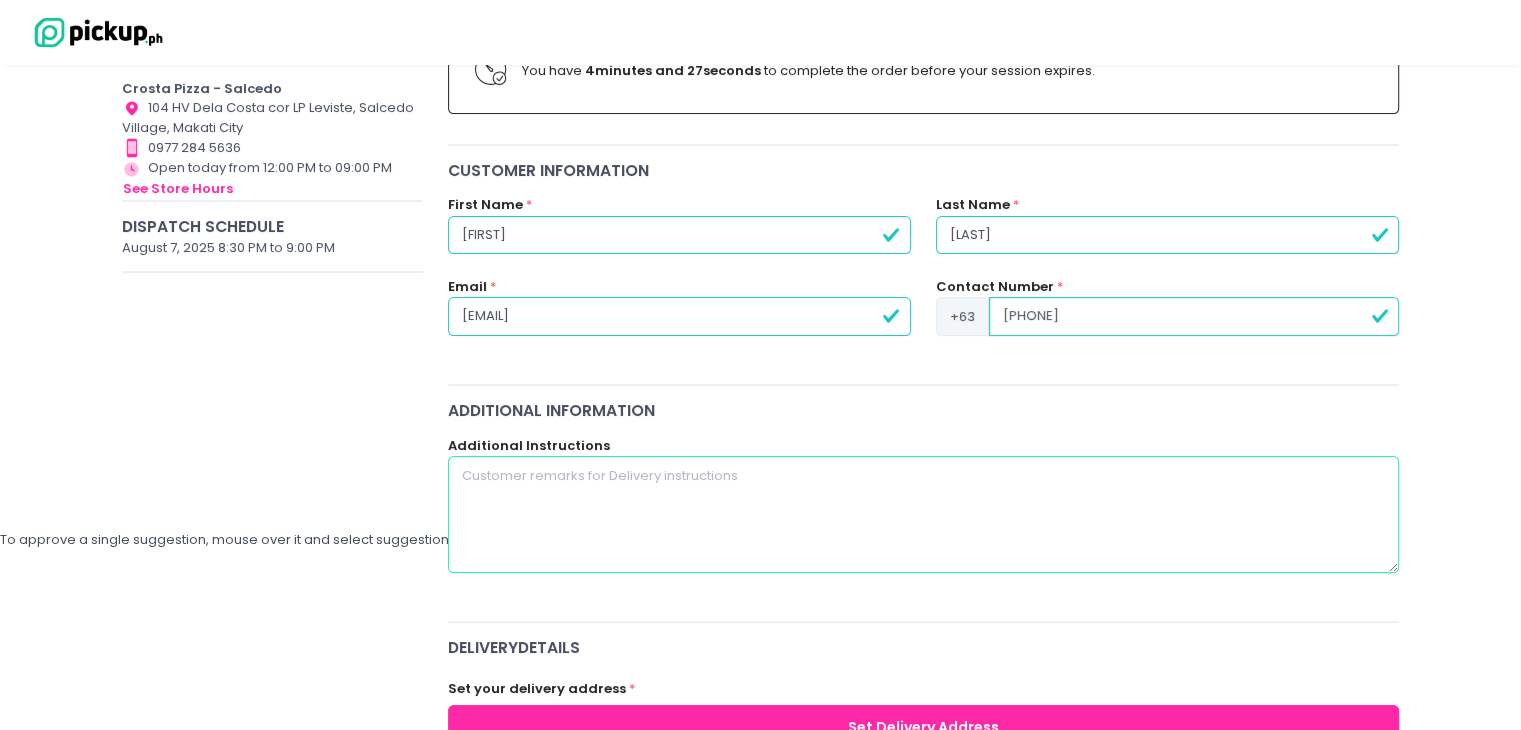 click at bounding box center [924, 514] 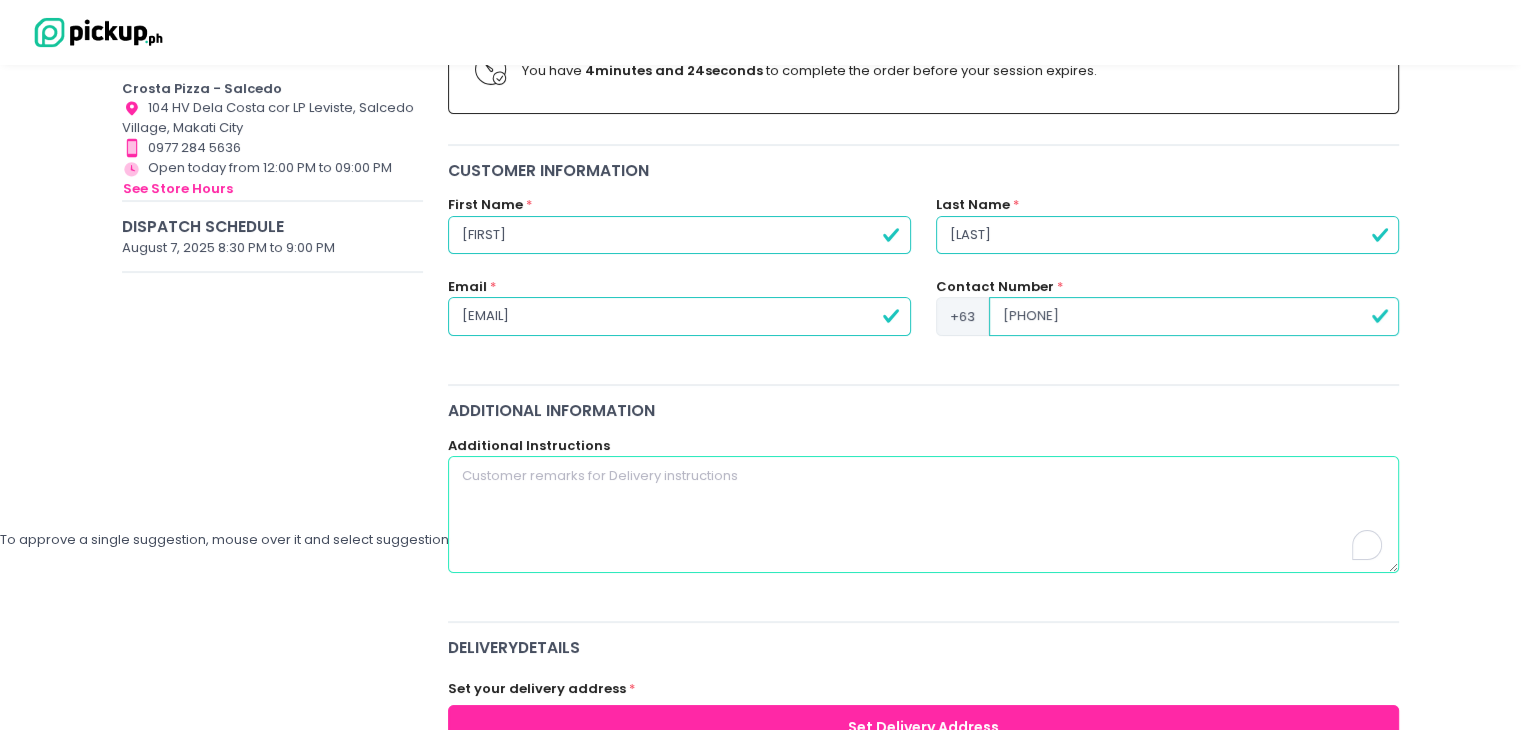 click at bounding box center (924, 514) 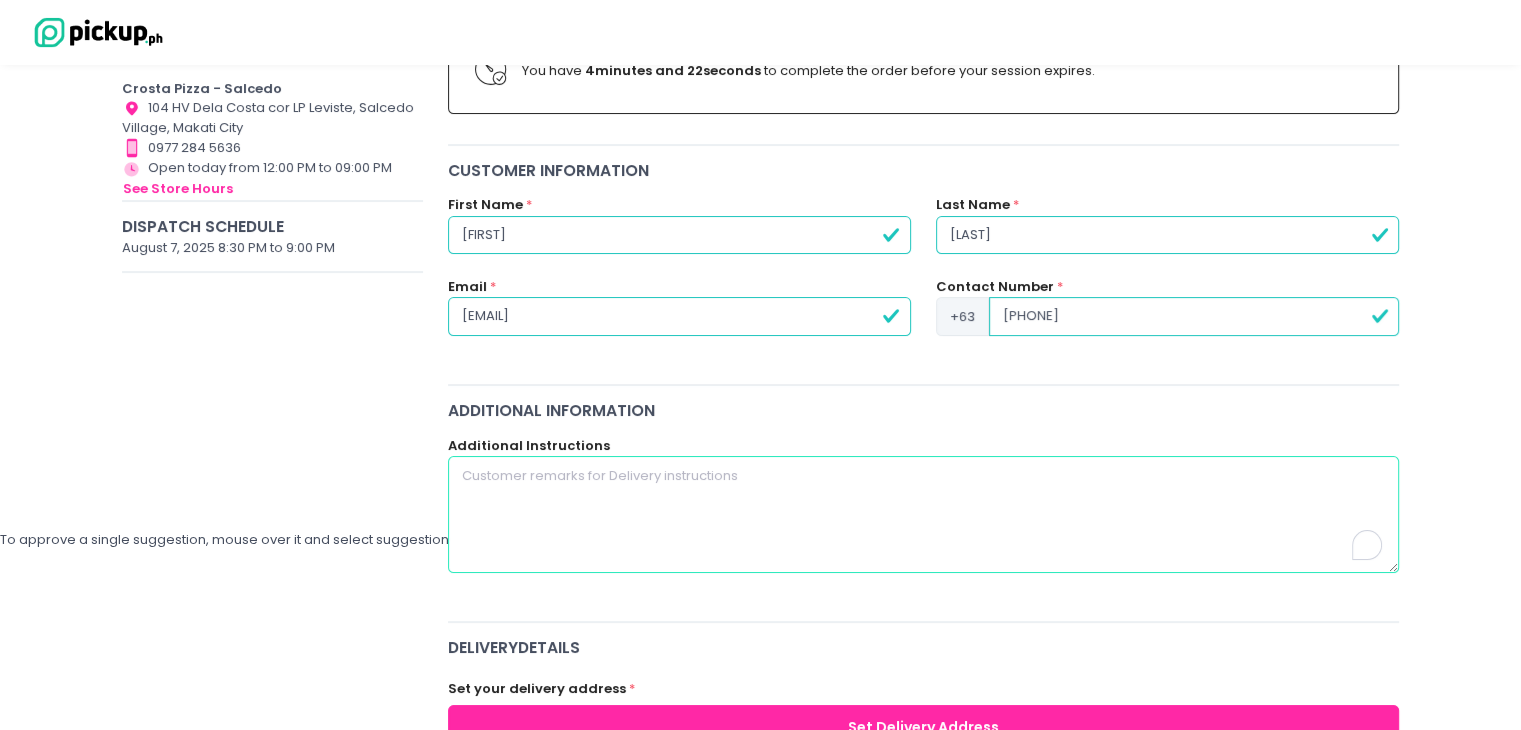 type on "U" 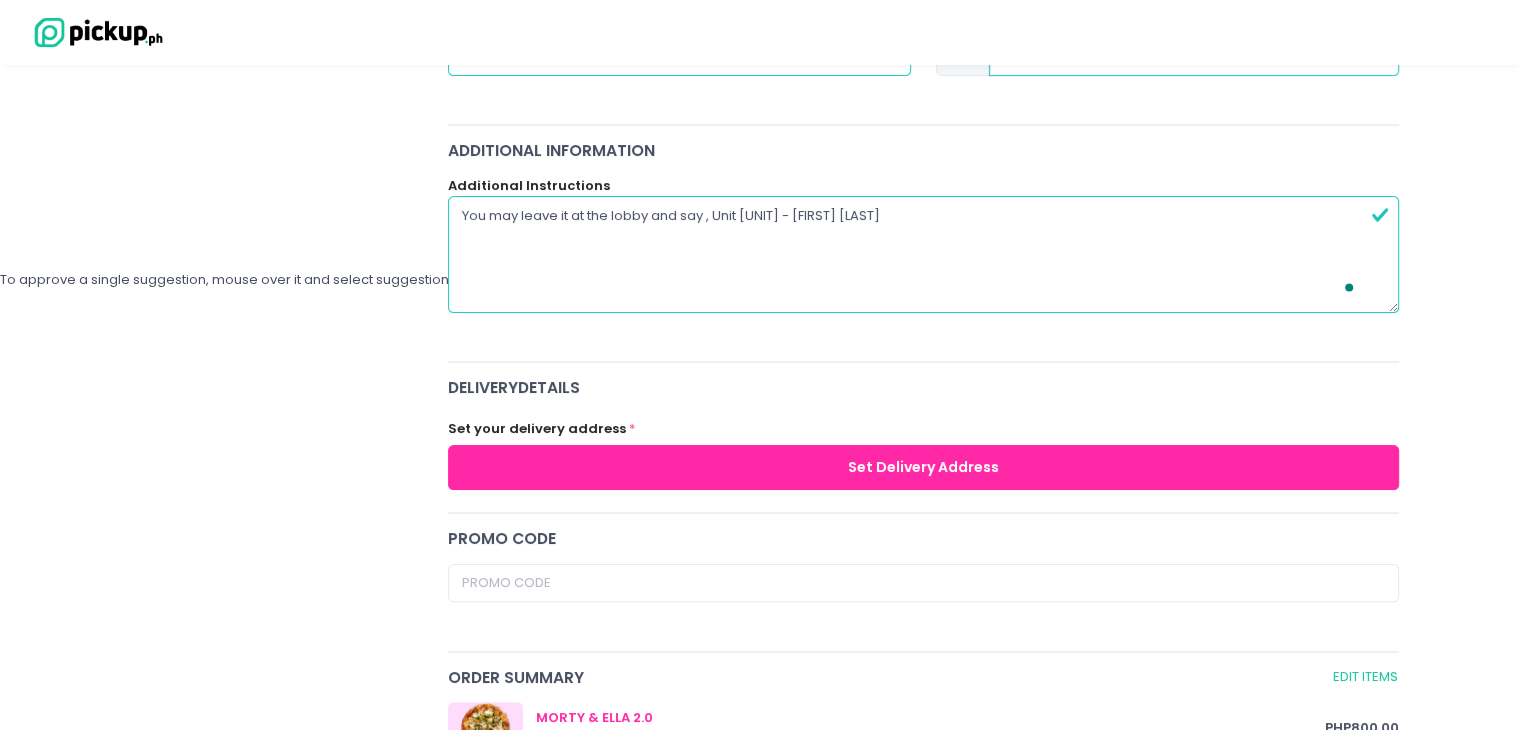 scroll, scrollTop: 500, scrollLeft: 0, axis: vertical 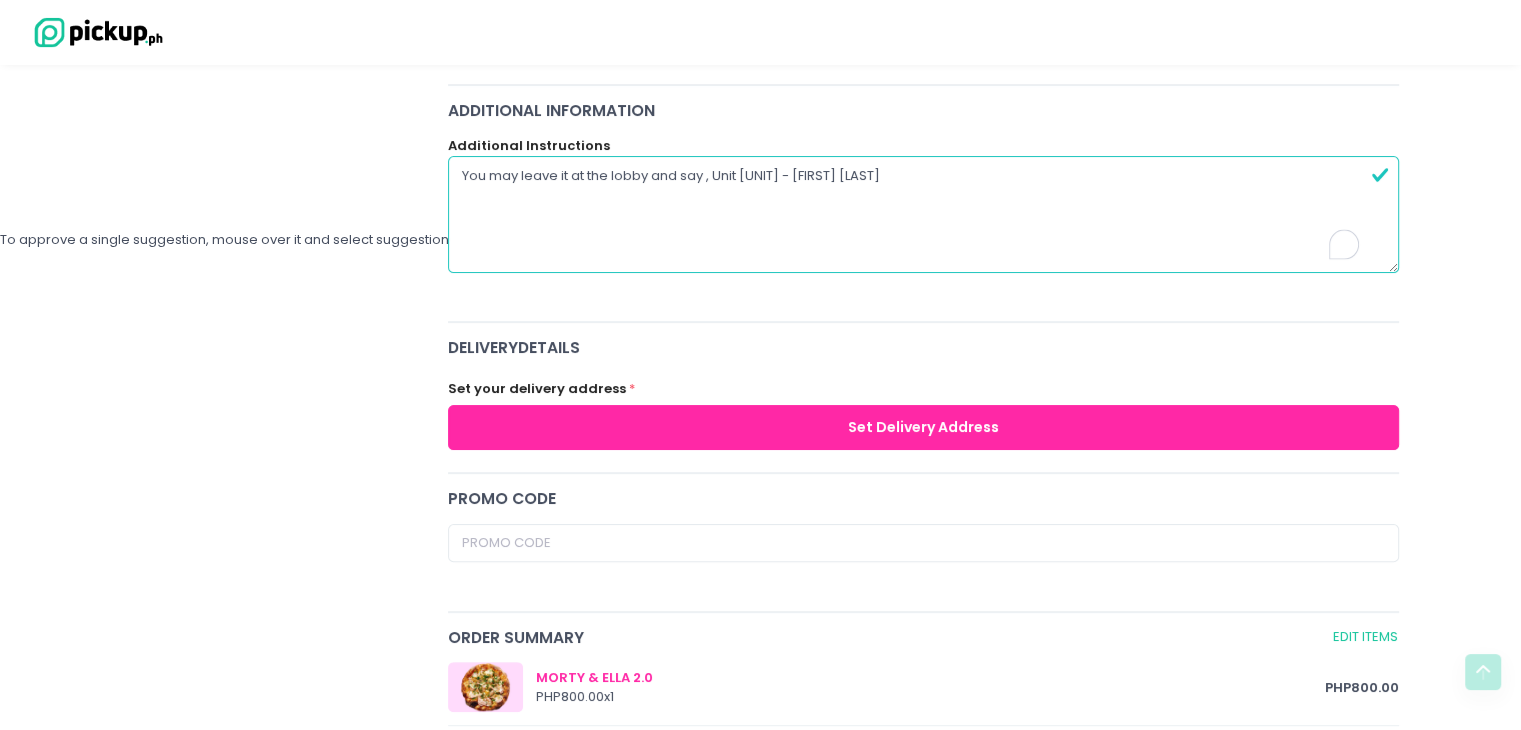 type on "You may leave it at the lobby and say , Unit [UNIT] - [FIRST] [LAST]" 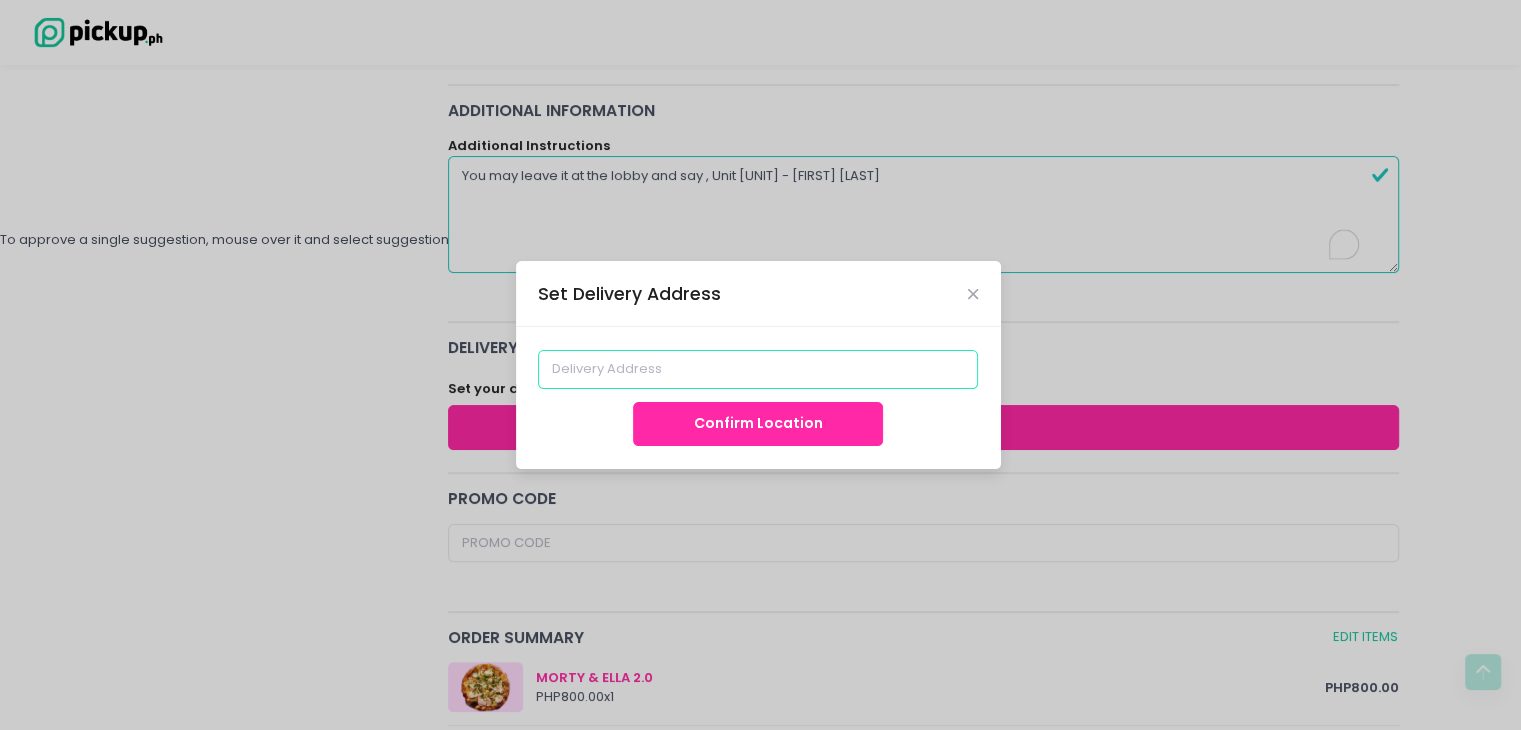 click at bounding box center [758, 369] 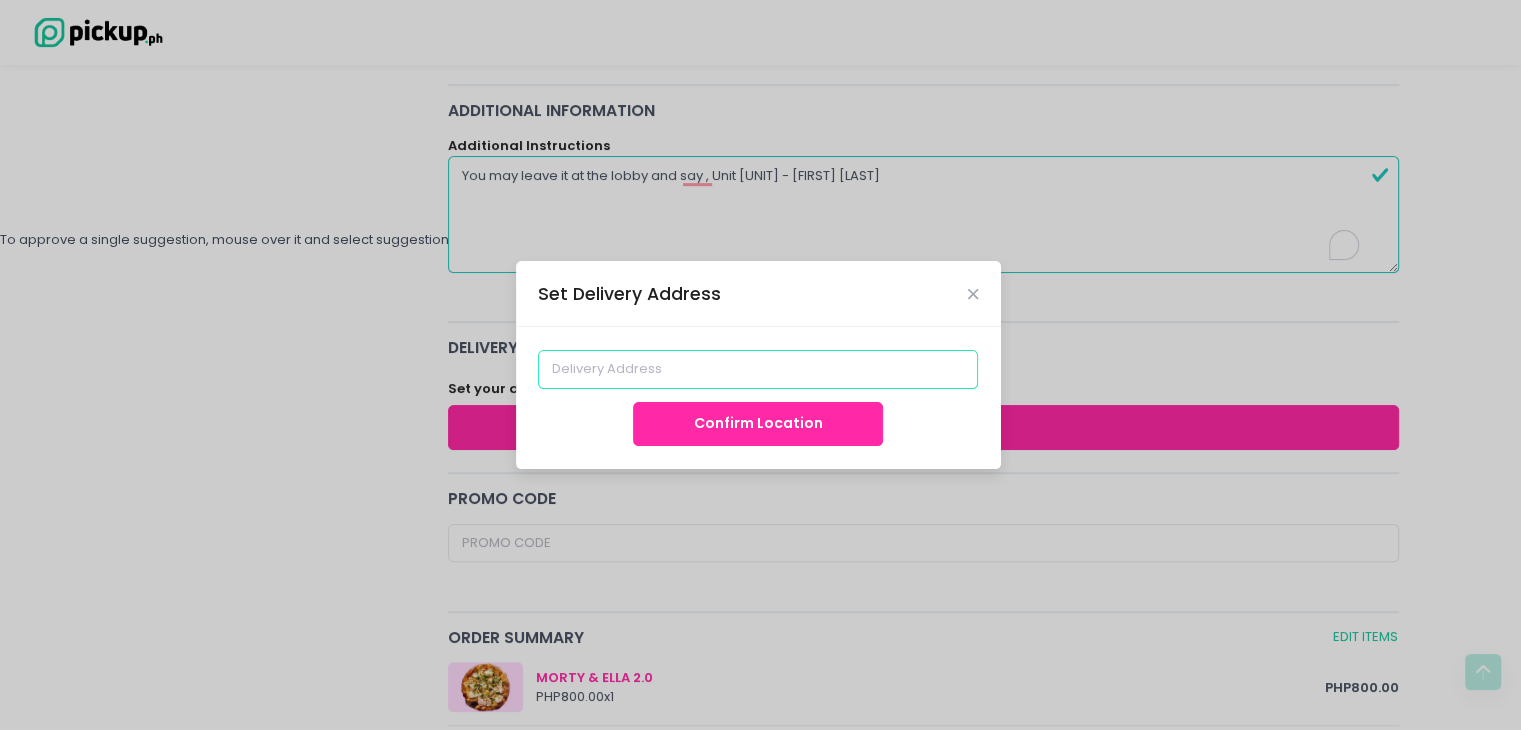 click at bounding box center [758, 369] 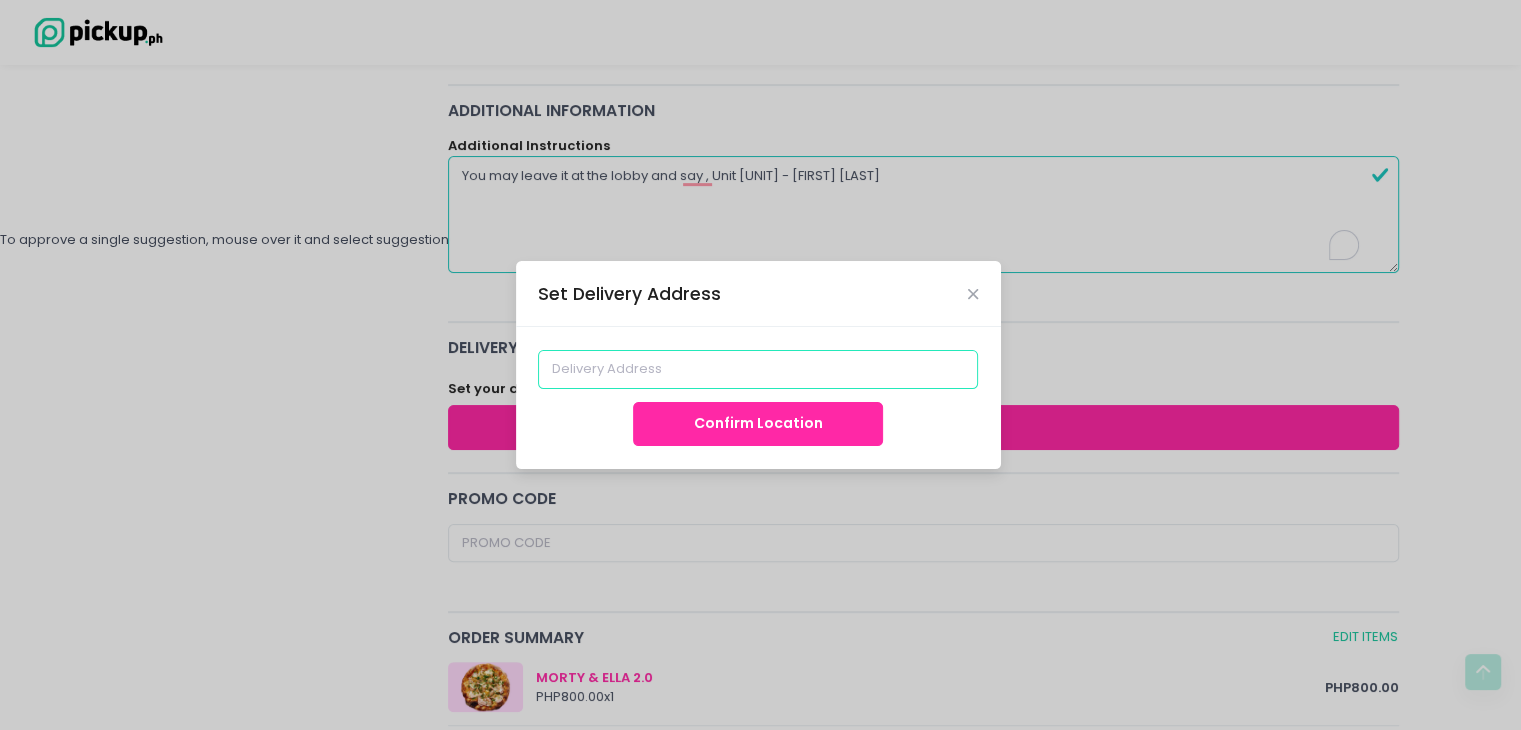 click at bounding box center (758, 369) 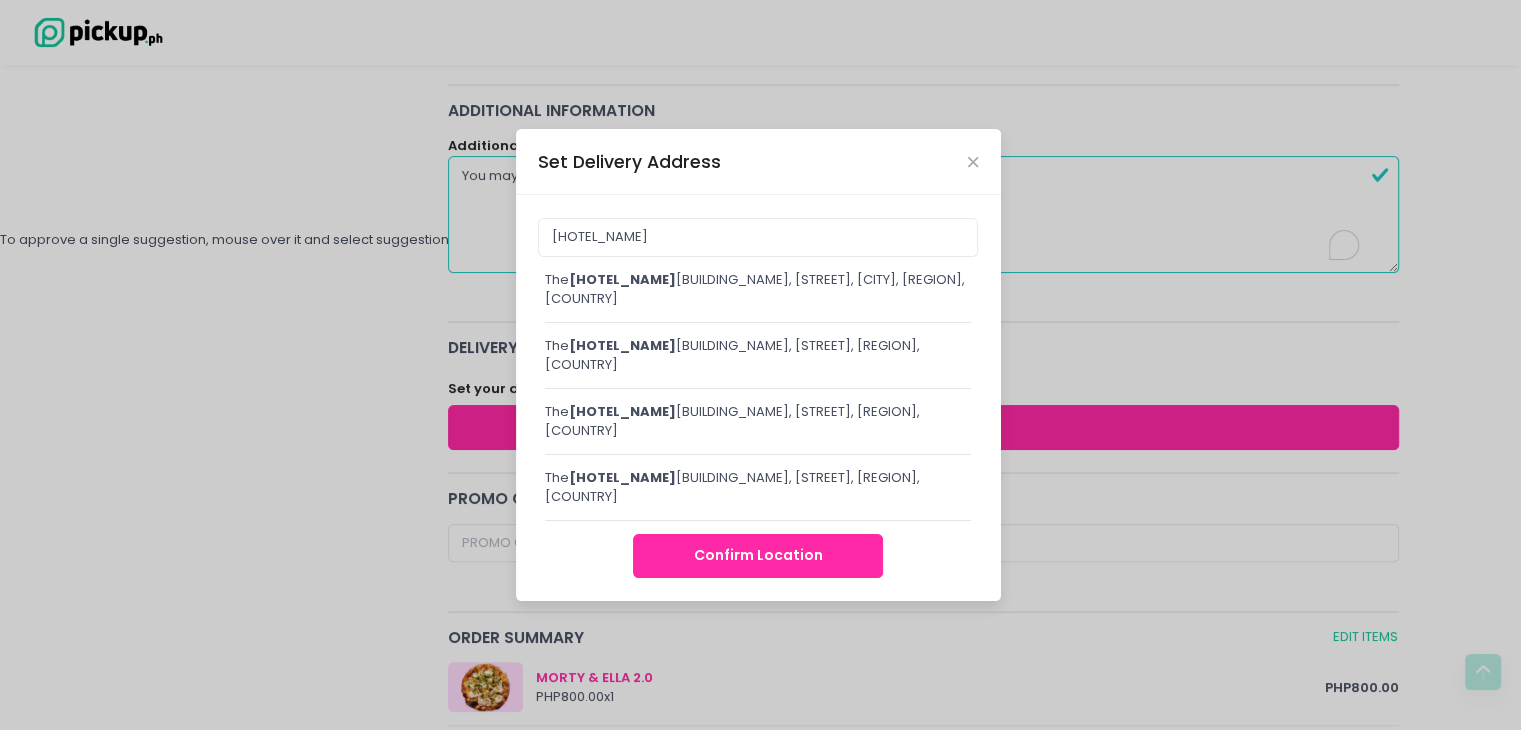 click on "[HOTEL_NAME], [STREET], [CITY], [REGION], [COUNTRY]" at bounding box center (758, 289) 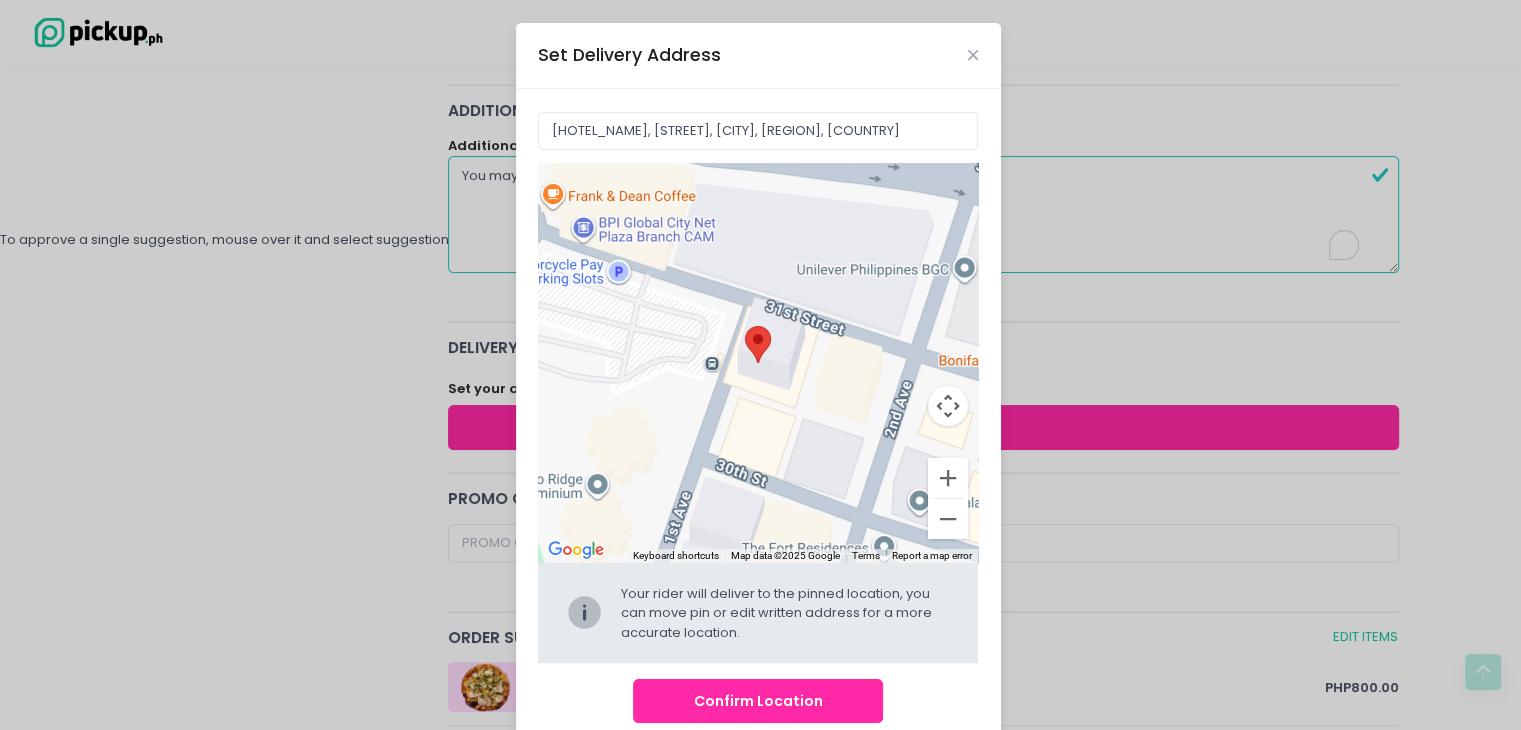 click on "Confirm Location" at bounding box center [758, 701] 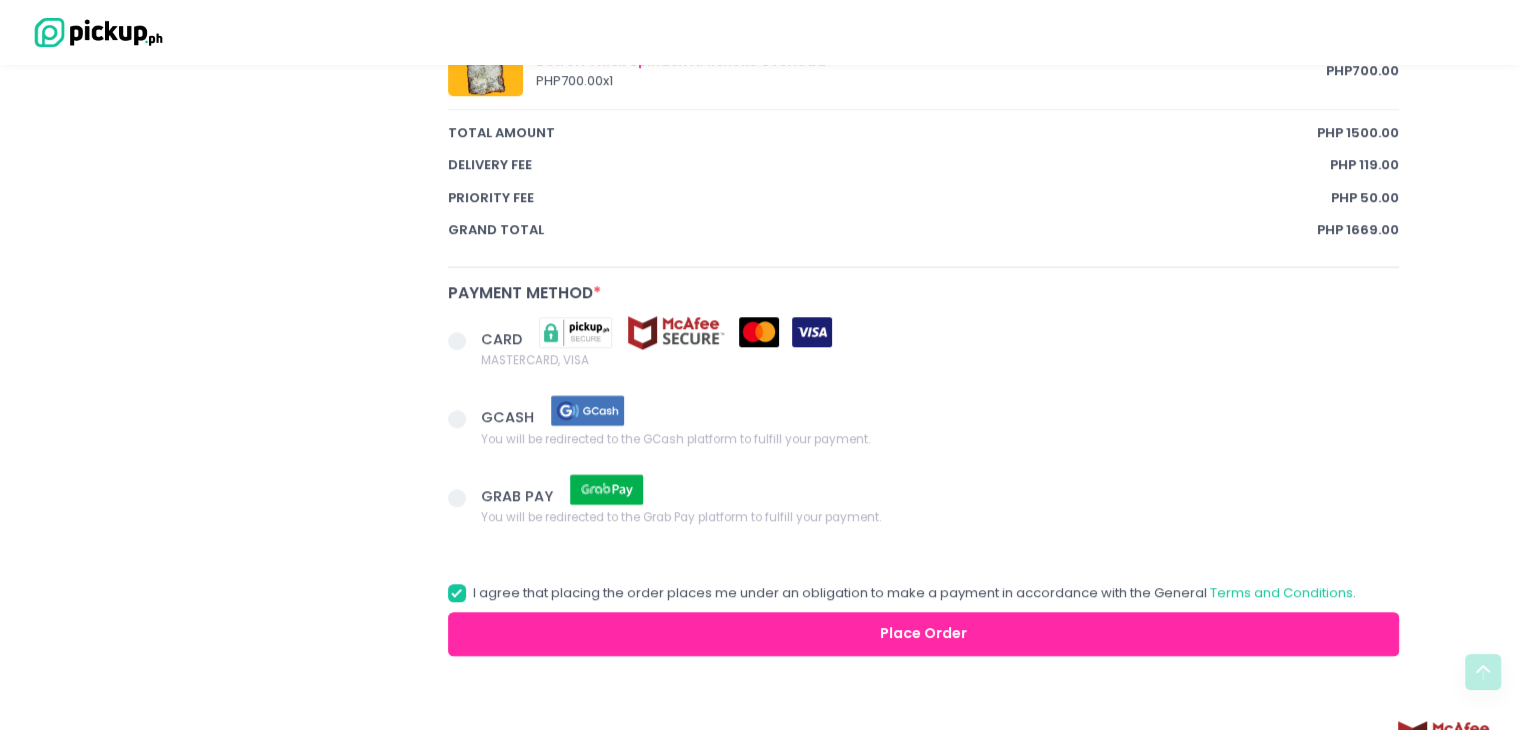 scroll, scrollTop: 1219, scrollLeft: 0, axis: vertical 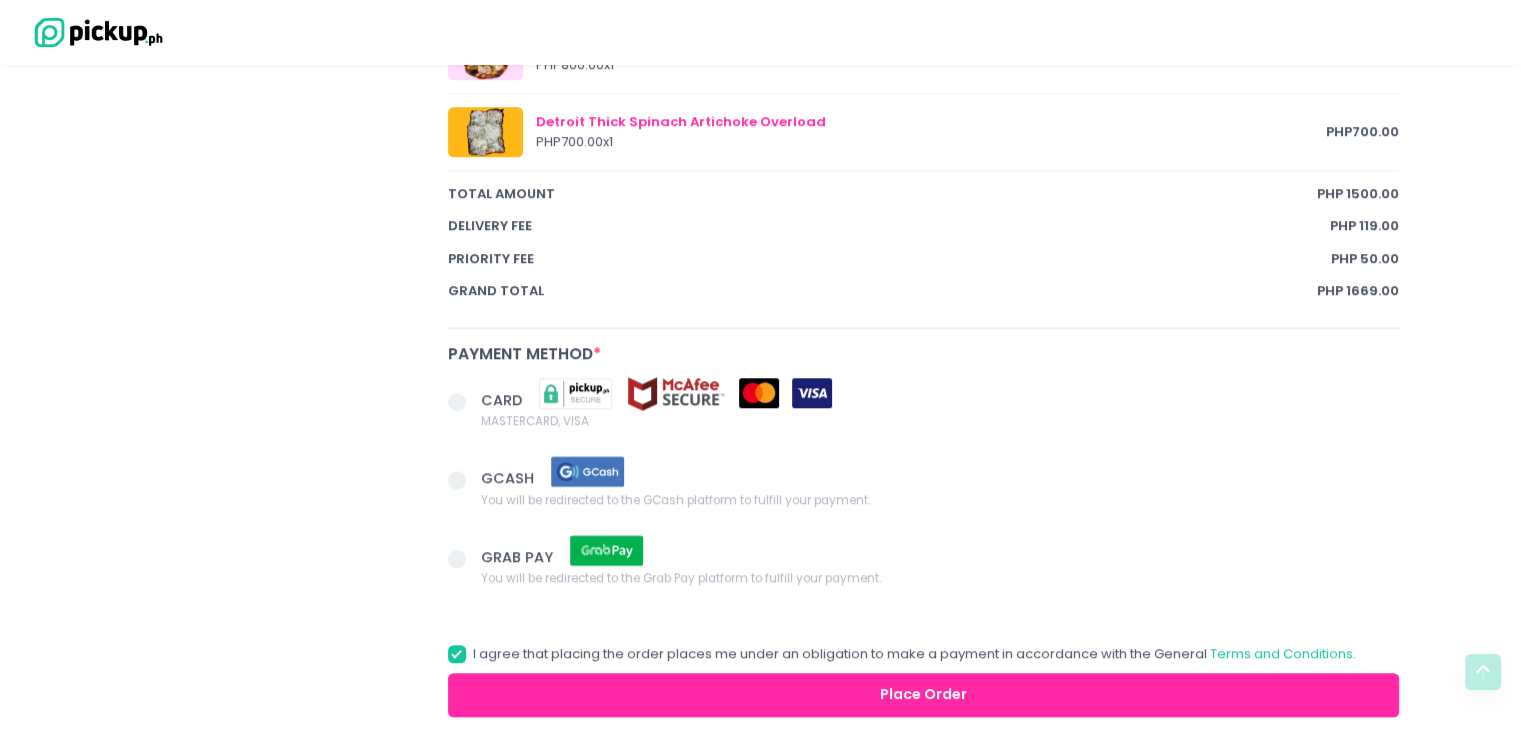 click at bounding box center [457, 402] 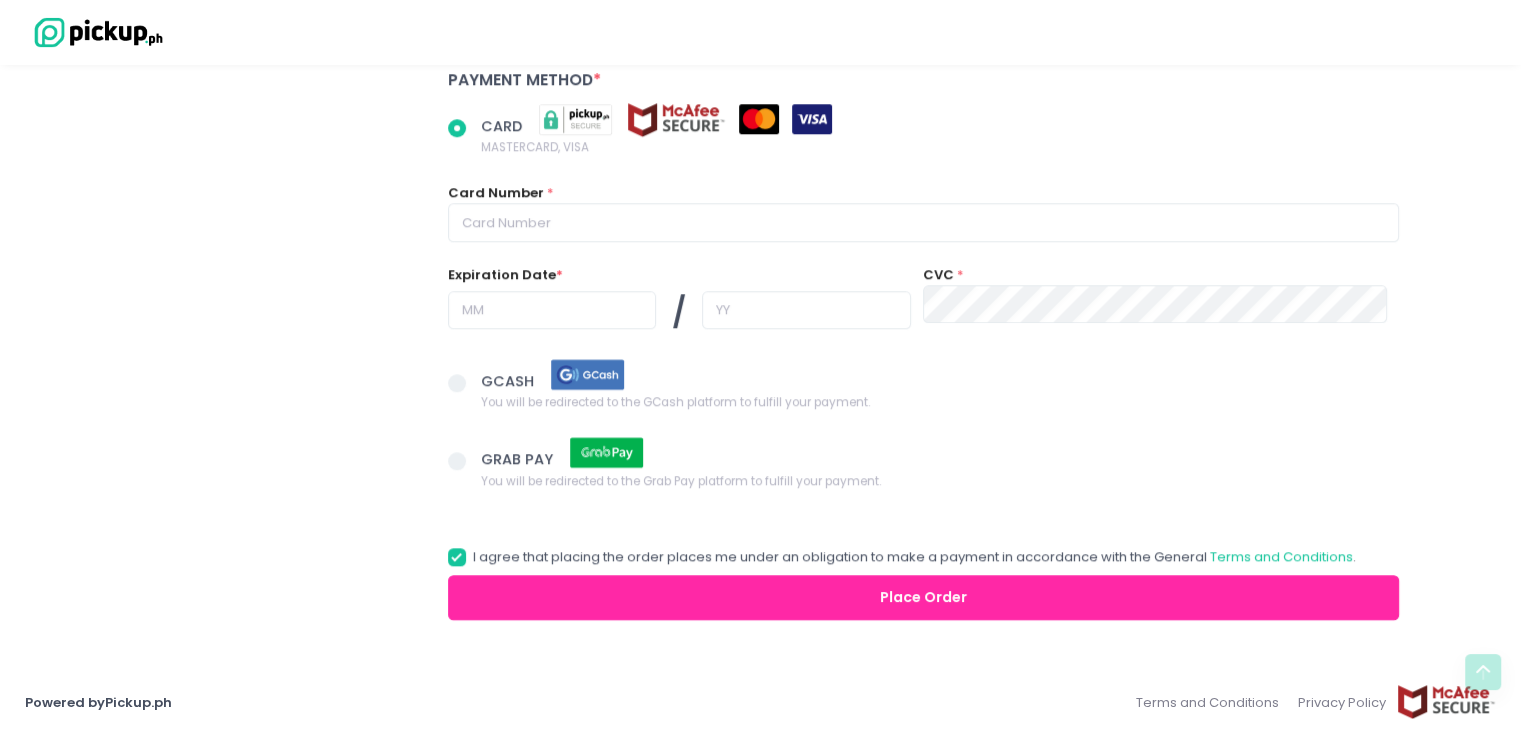 scroll, scrollTop: 1495, scrollLeft: 0, axis: vertical 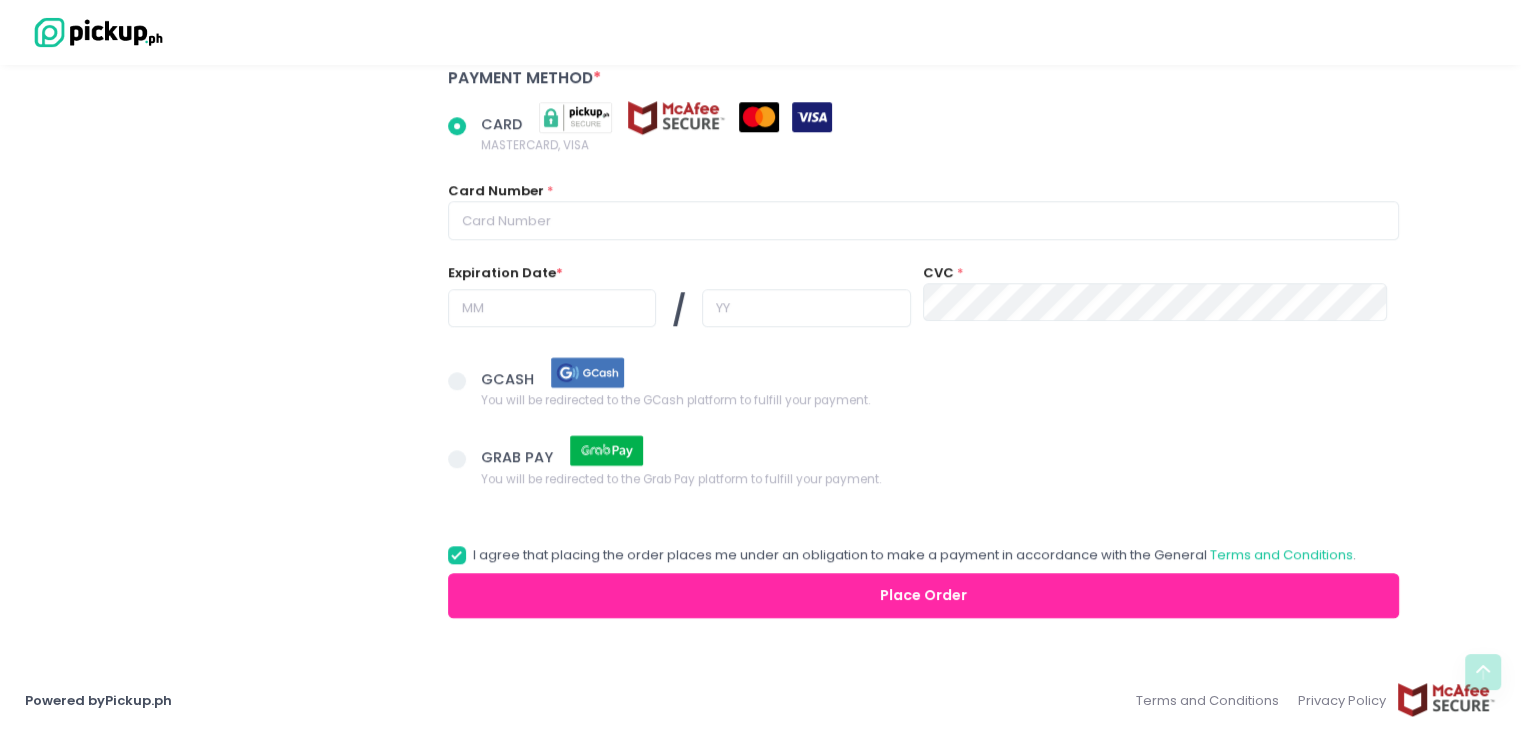 click on "Card Number" at bounding box center (496, 191) 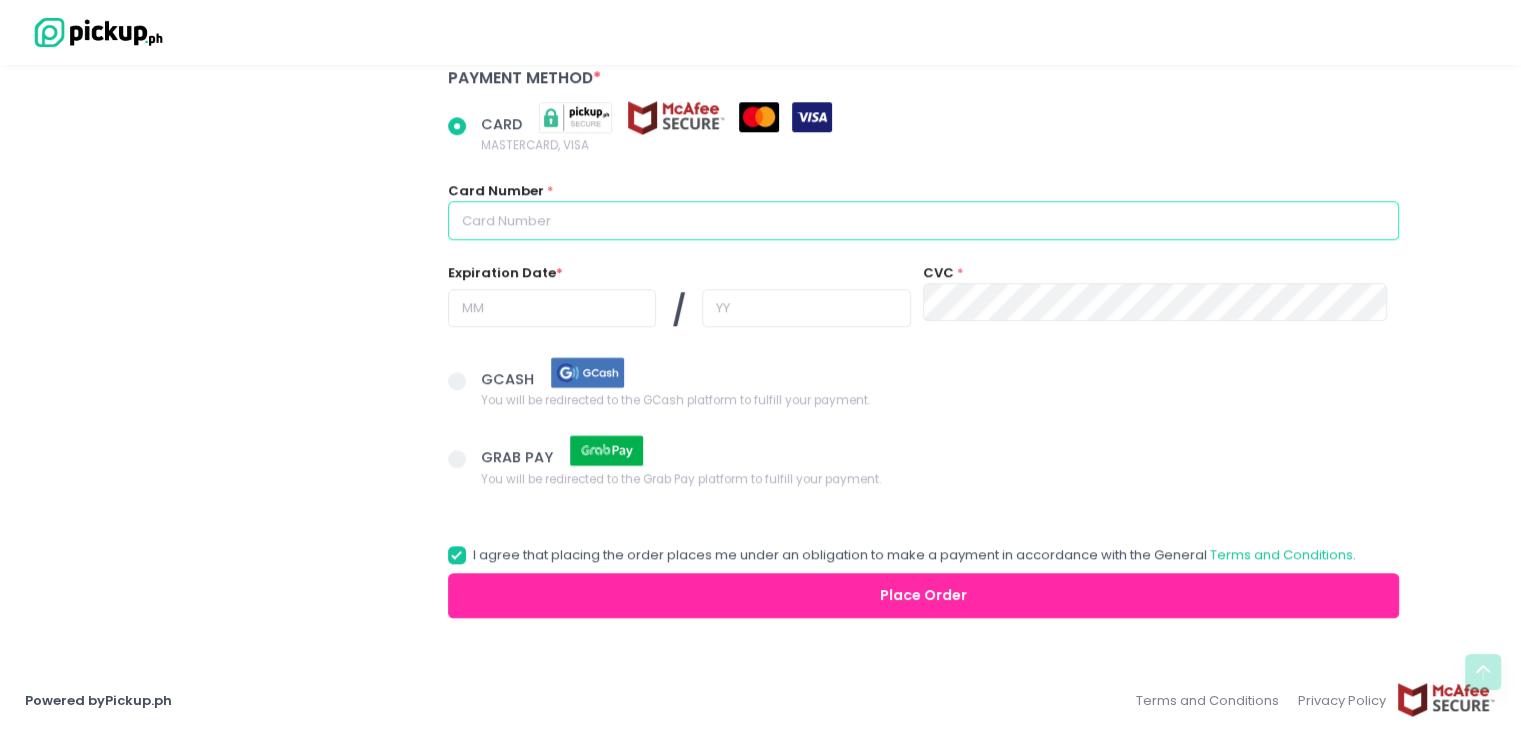 click at bounding box center [924, 220] 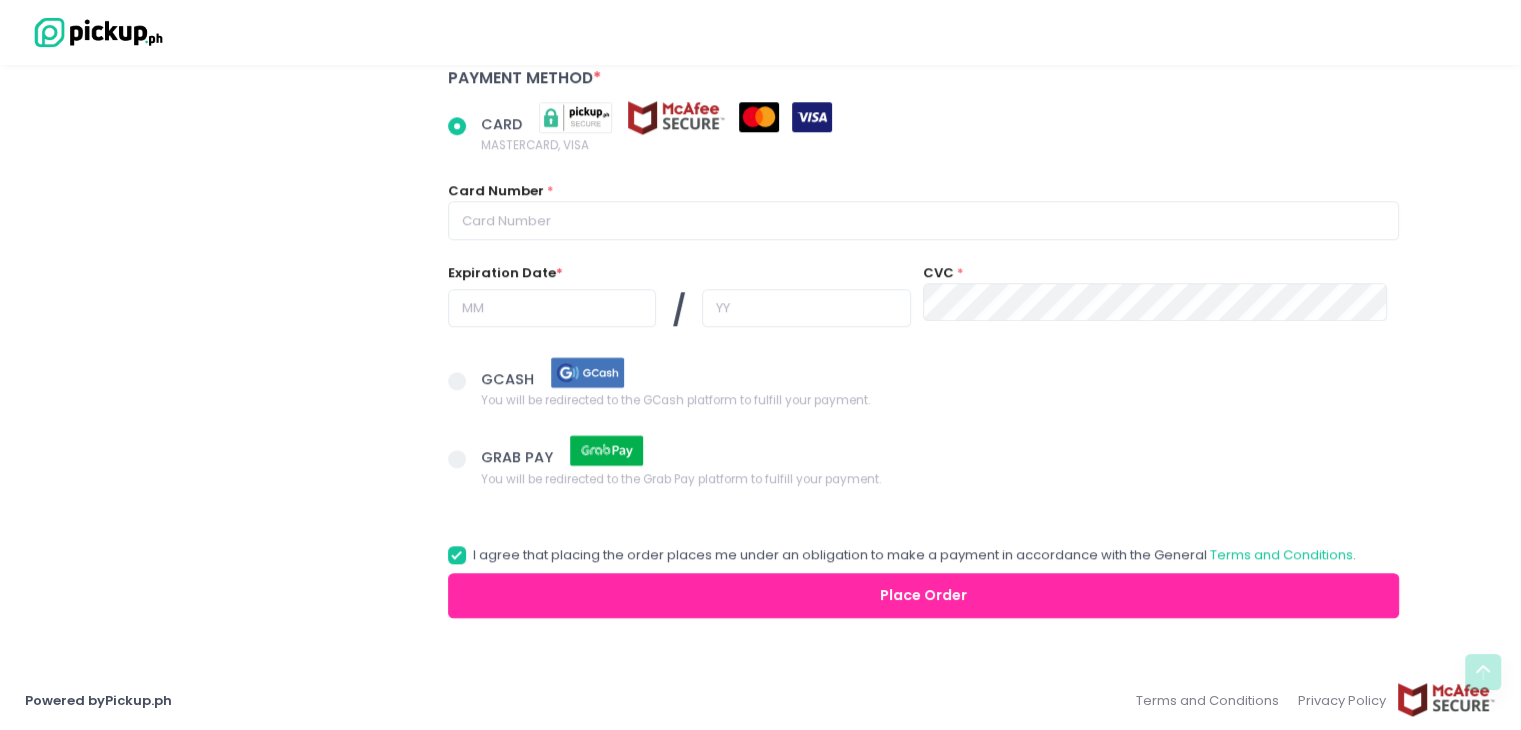 radio on "true" 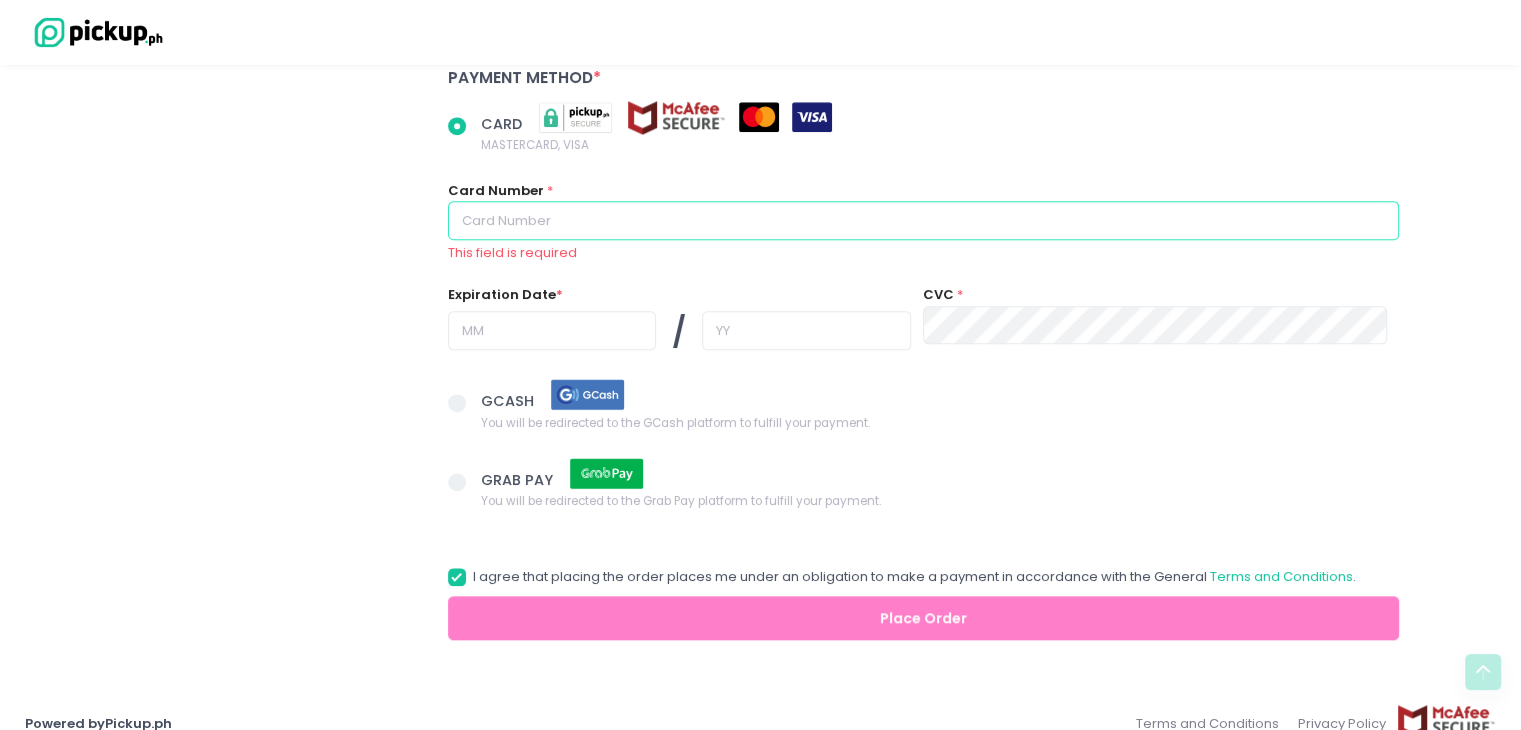 type on "[CREDIT_CARD_NUMBER]" 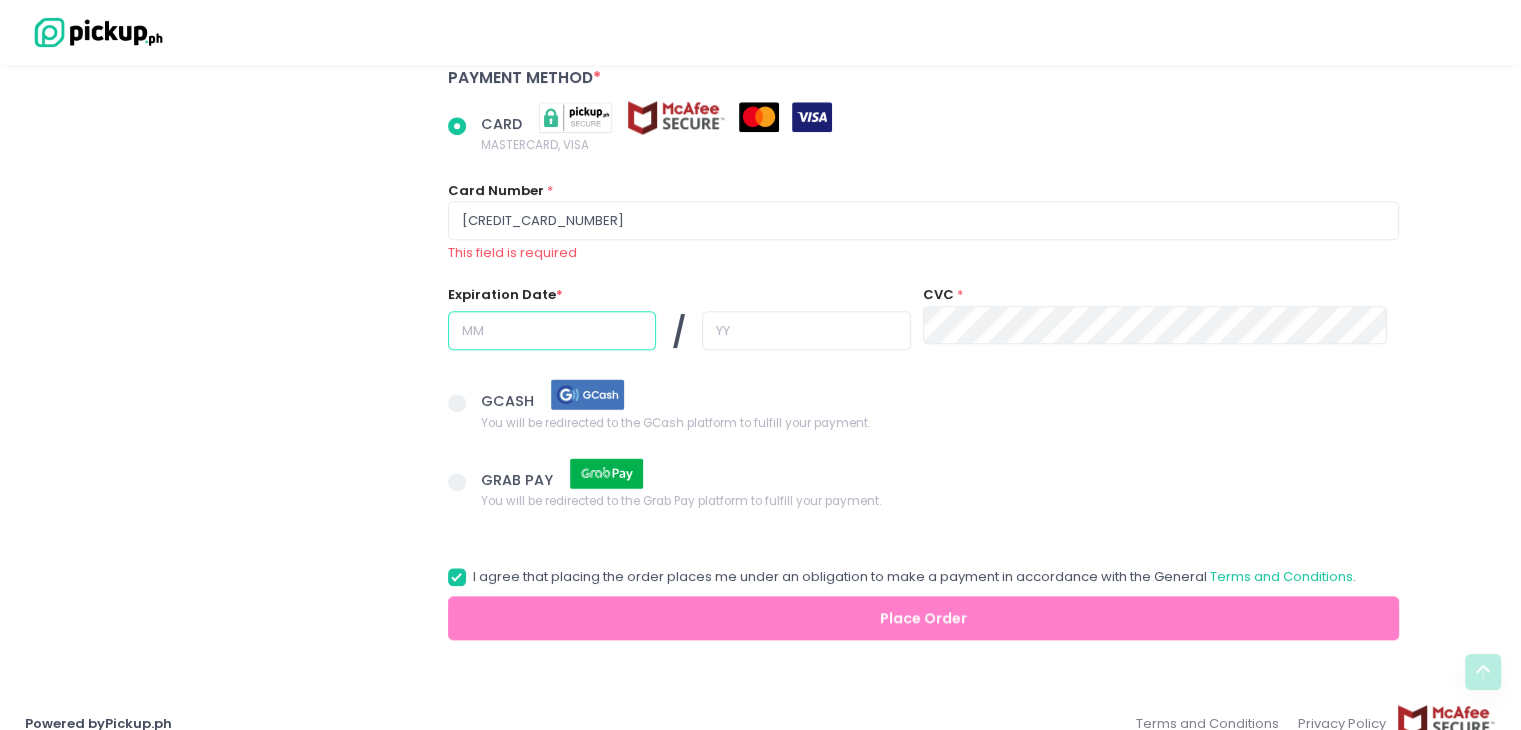 type on "06" 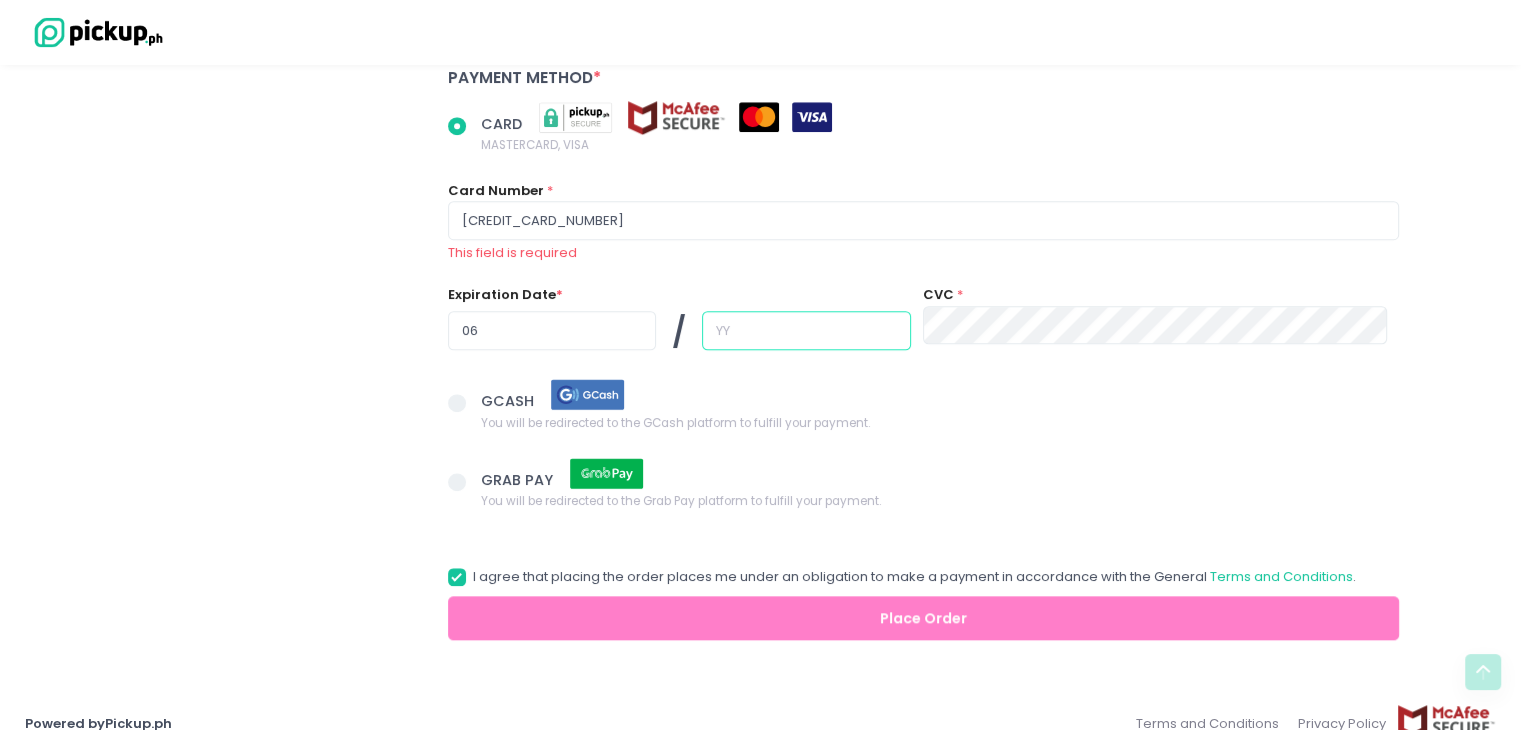 type on "26" 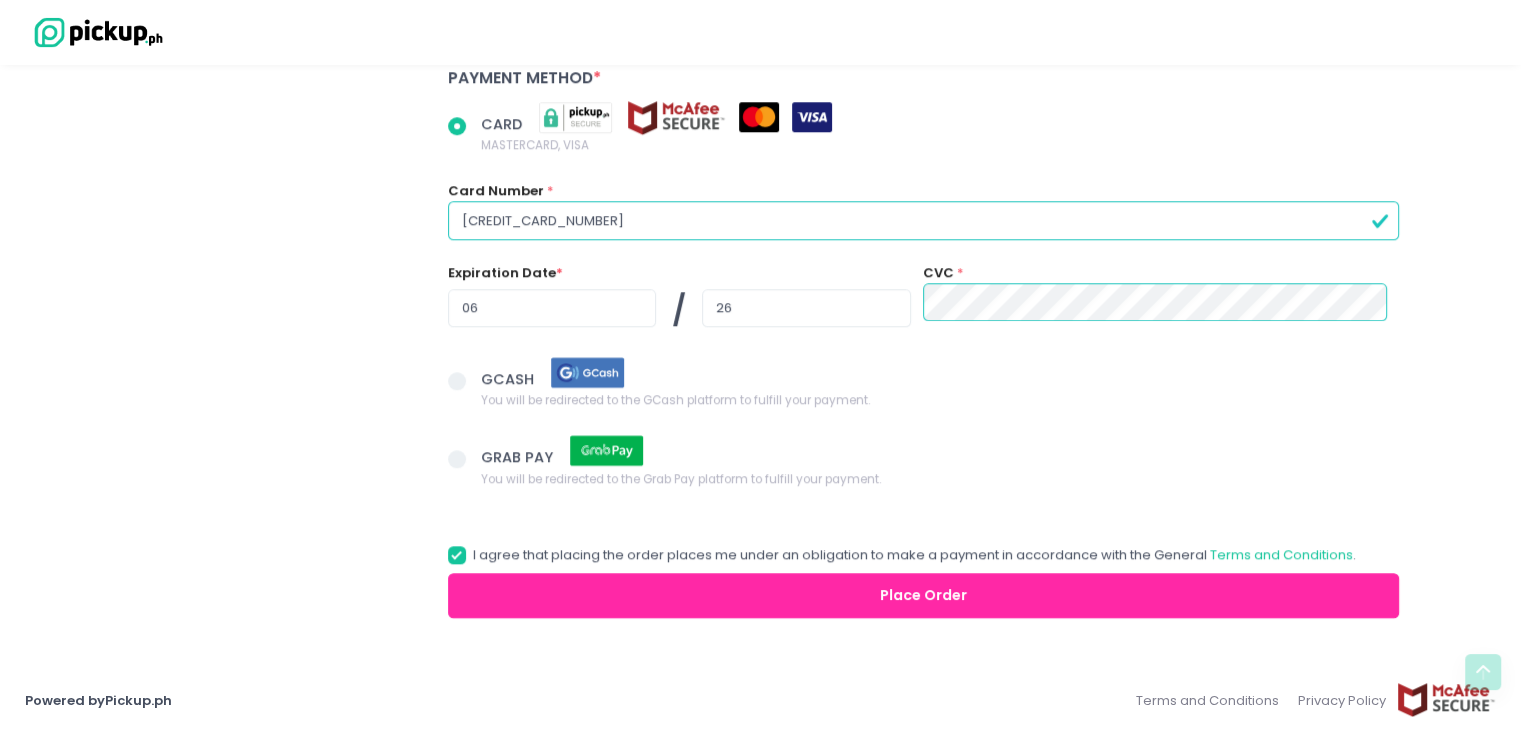 click on "GCASH   You will be redirected to the GCash platform to fulfill your payment." at bounding box center (923, 396) 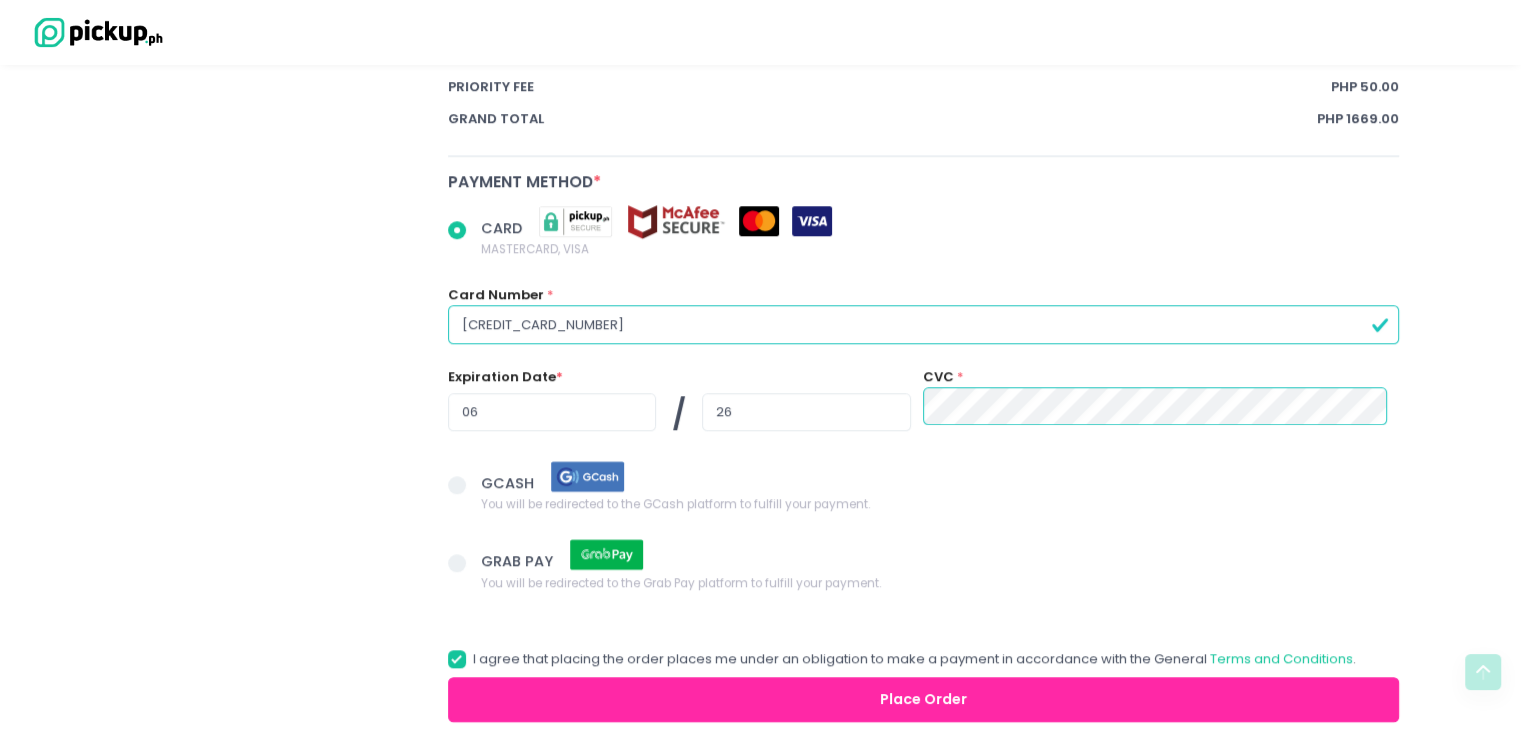 scroll, scrollTop: 1495, scrollLeft: 0, axis: vertical 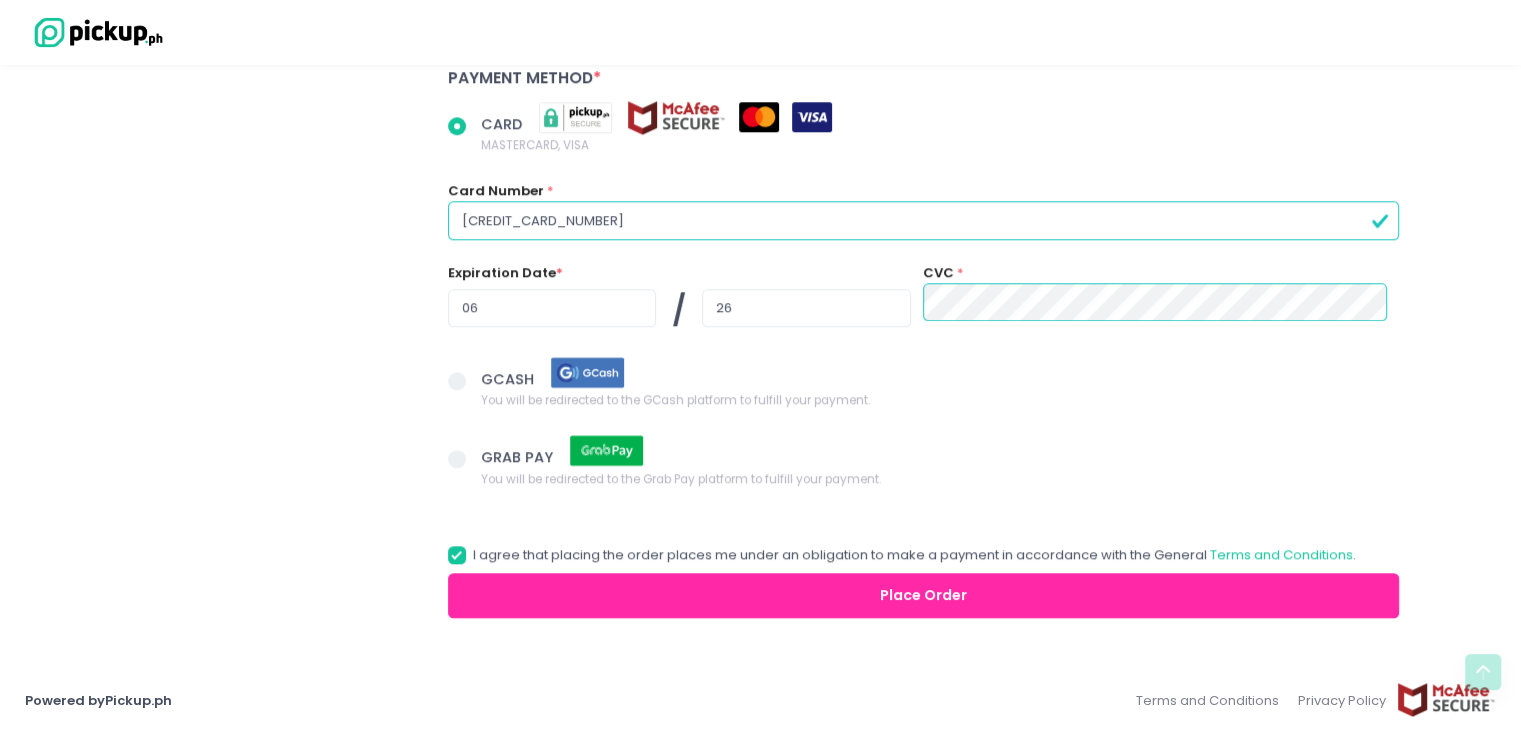click on "Place Order" at bounding box center [924, 595] 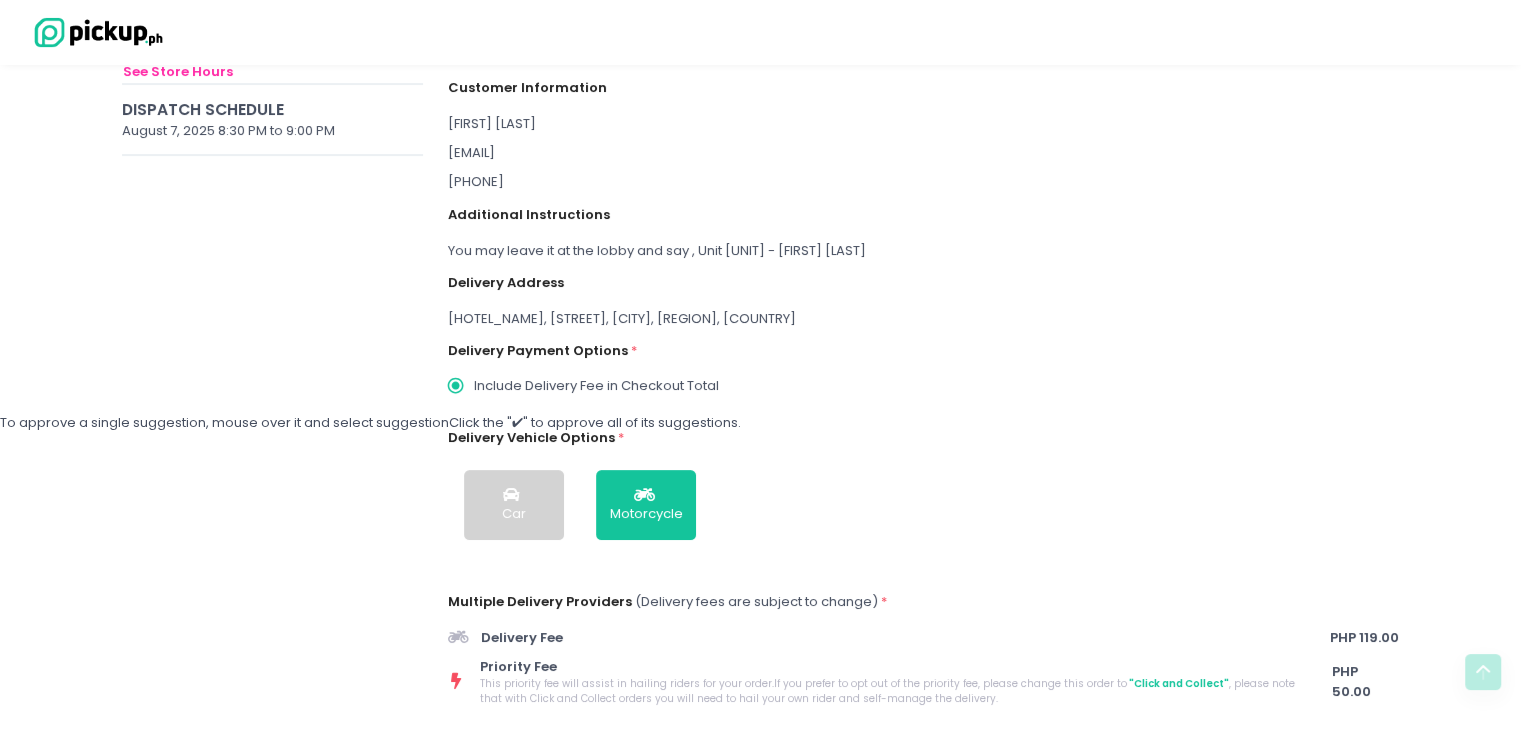 scroll, scrollTop: 0, scrollLeft: 0, axis: both 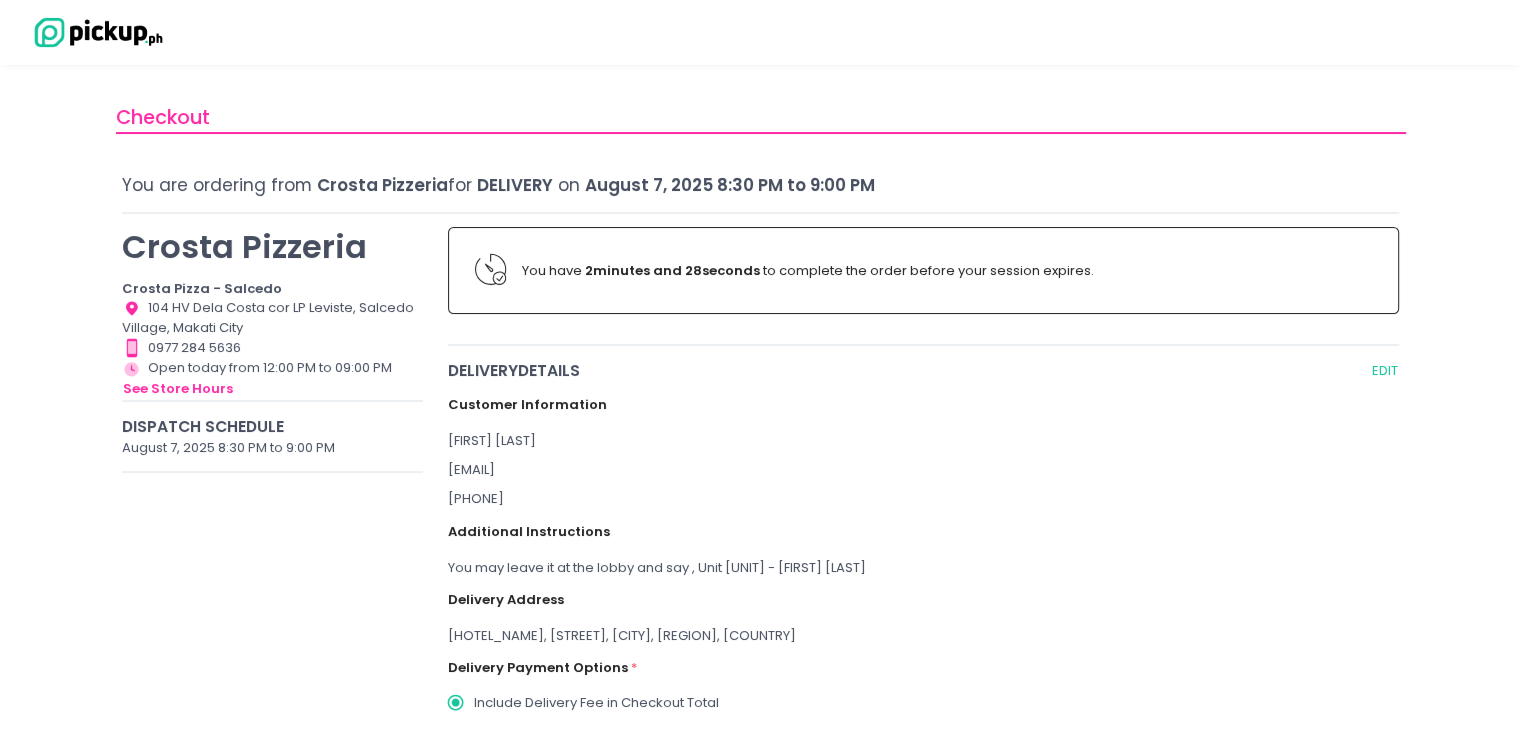 radio on "true" 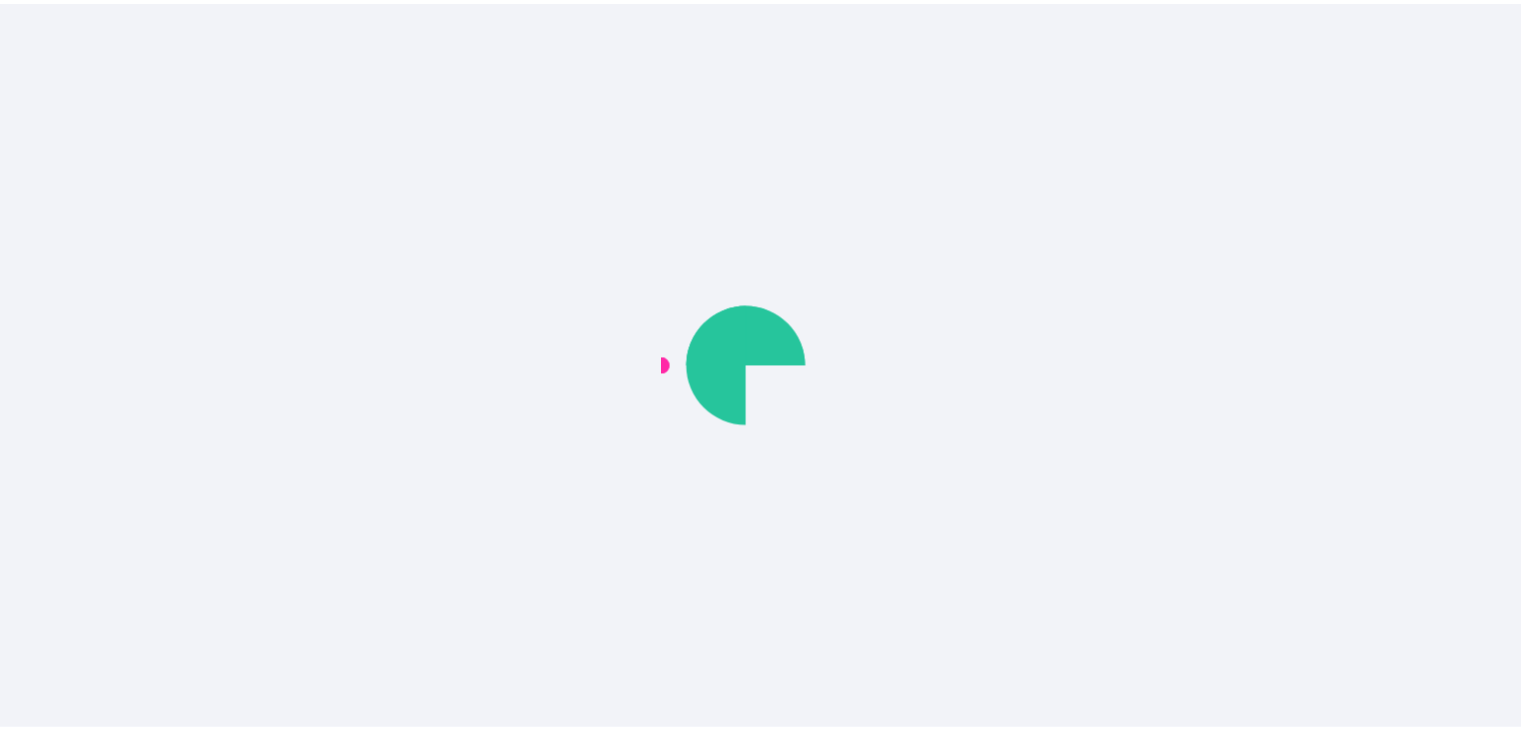 scroll, scrollTop: 0, scrollLeft: 0, axis: both 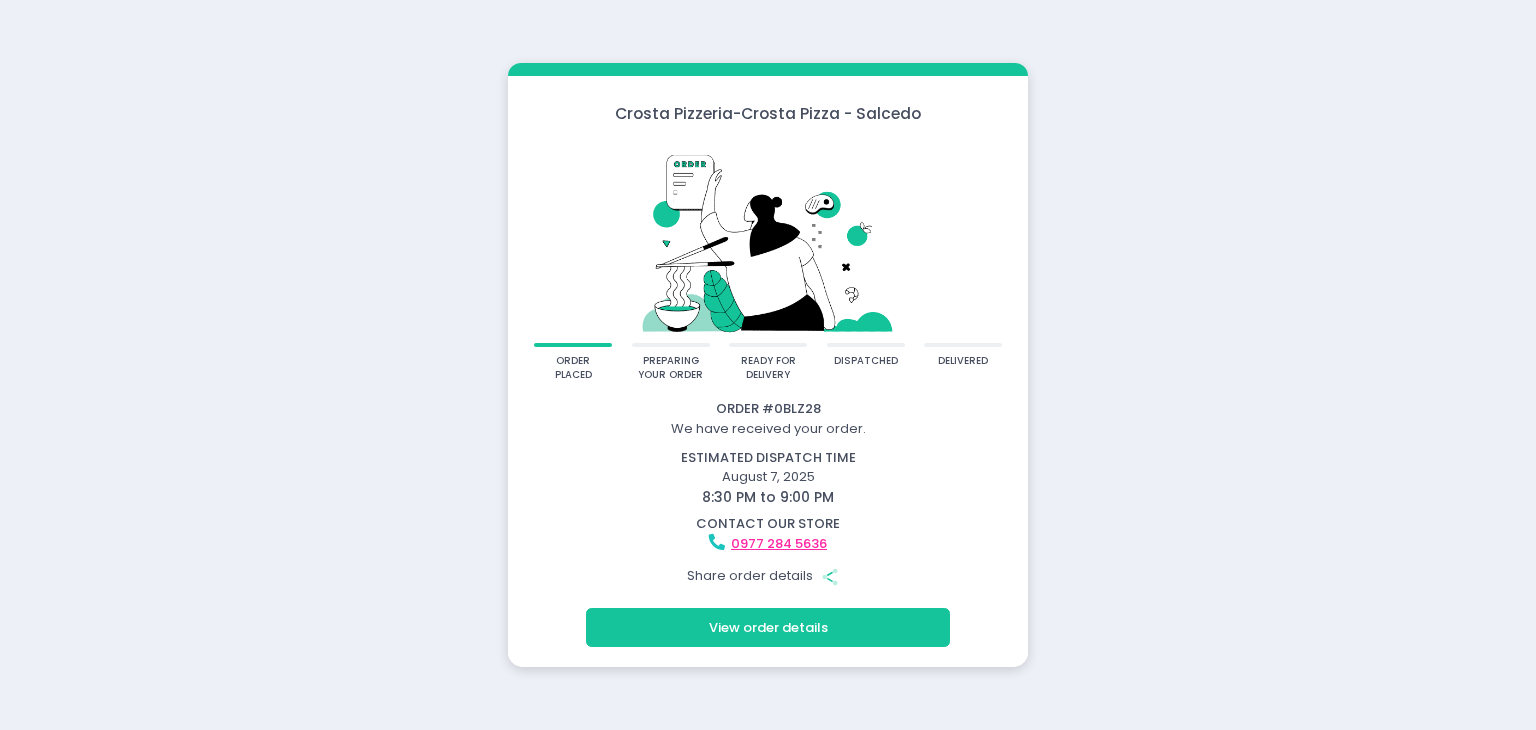 click on "Share Created with Sketch." 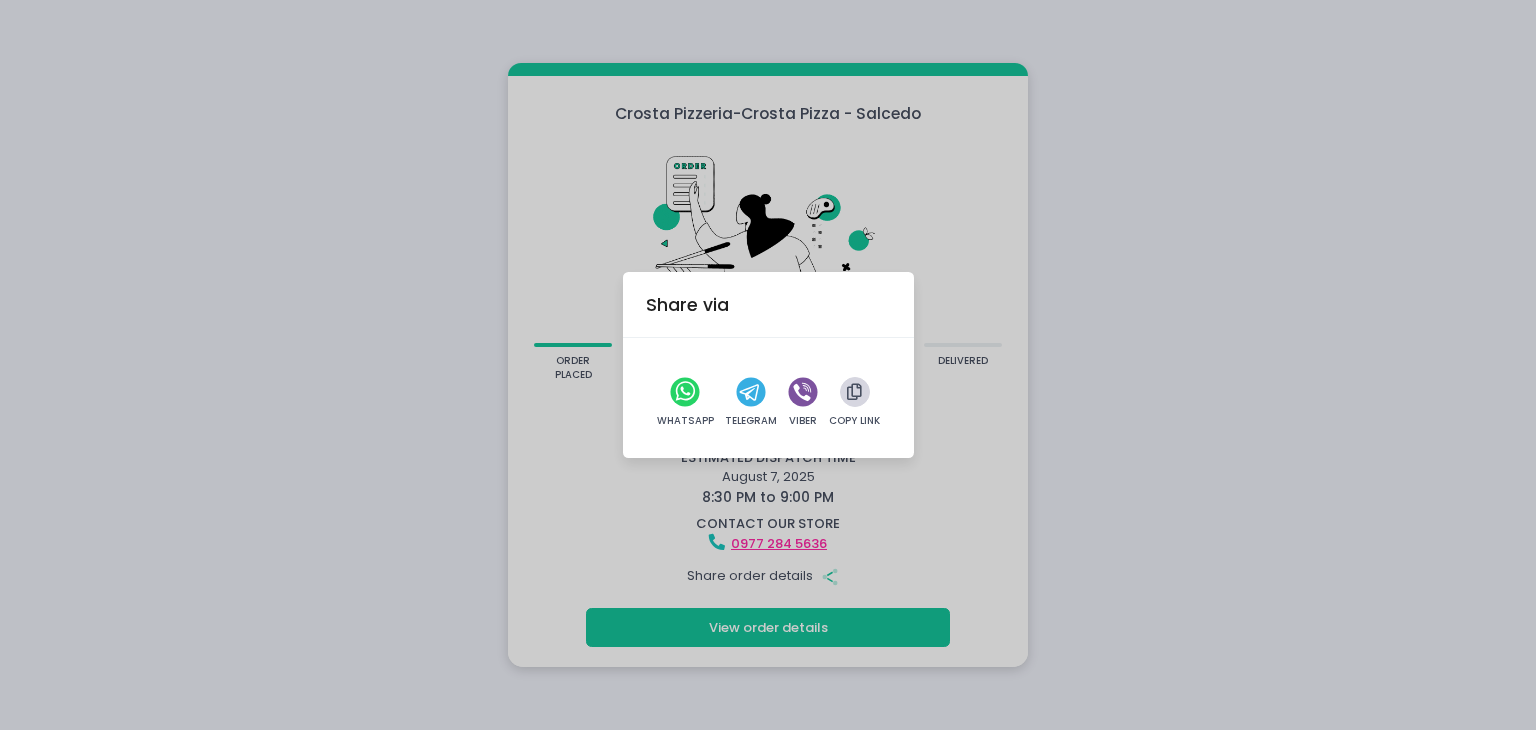 click at bounding box center (854, 392) 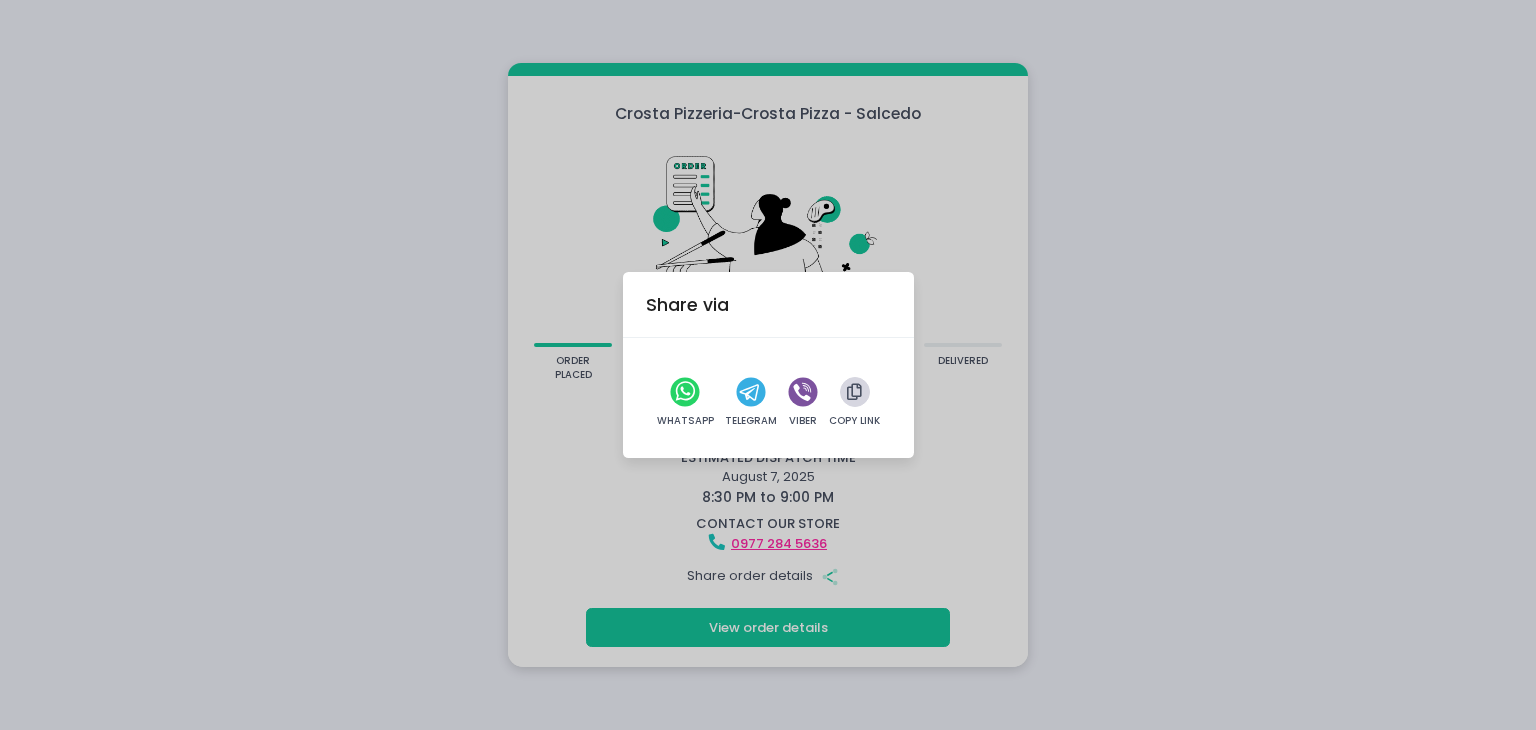 click at bounding box center (854, 392) 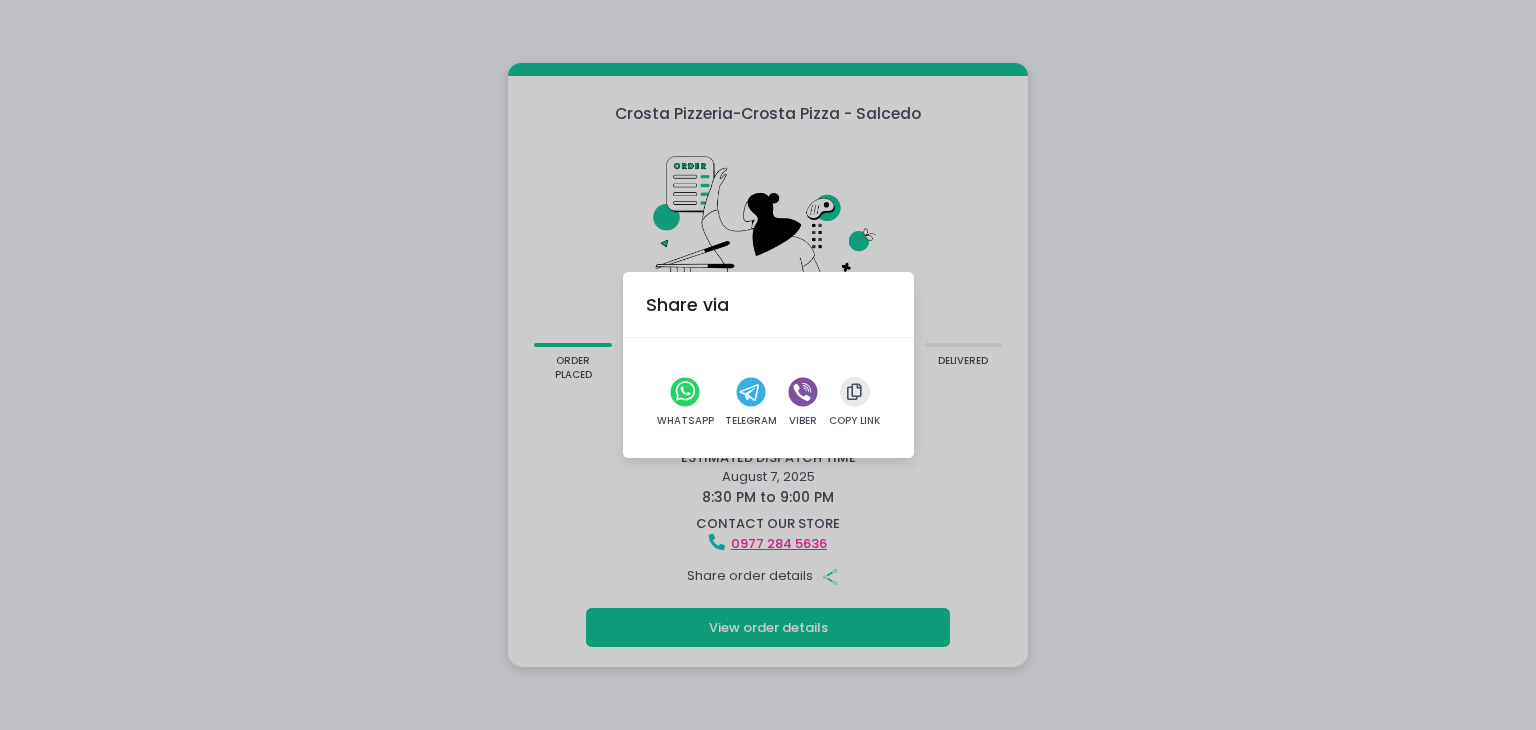 click on "Share via WhatsApp Telegram Viber Copy Link" at bounding box center [768, 365] 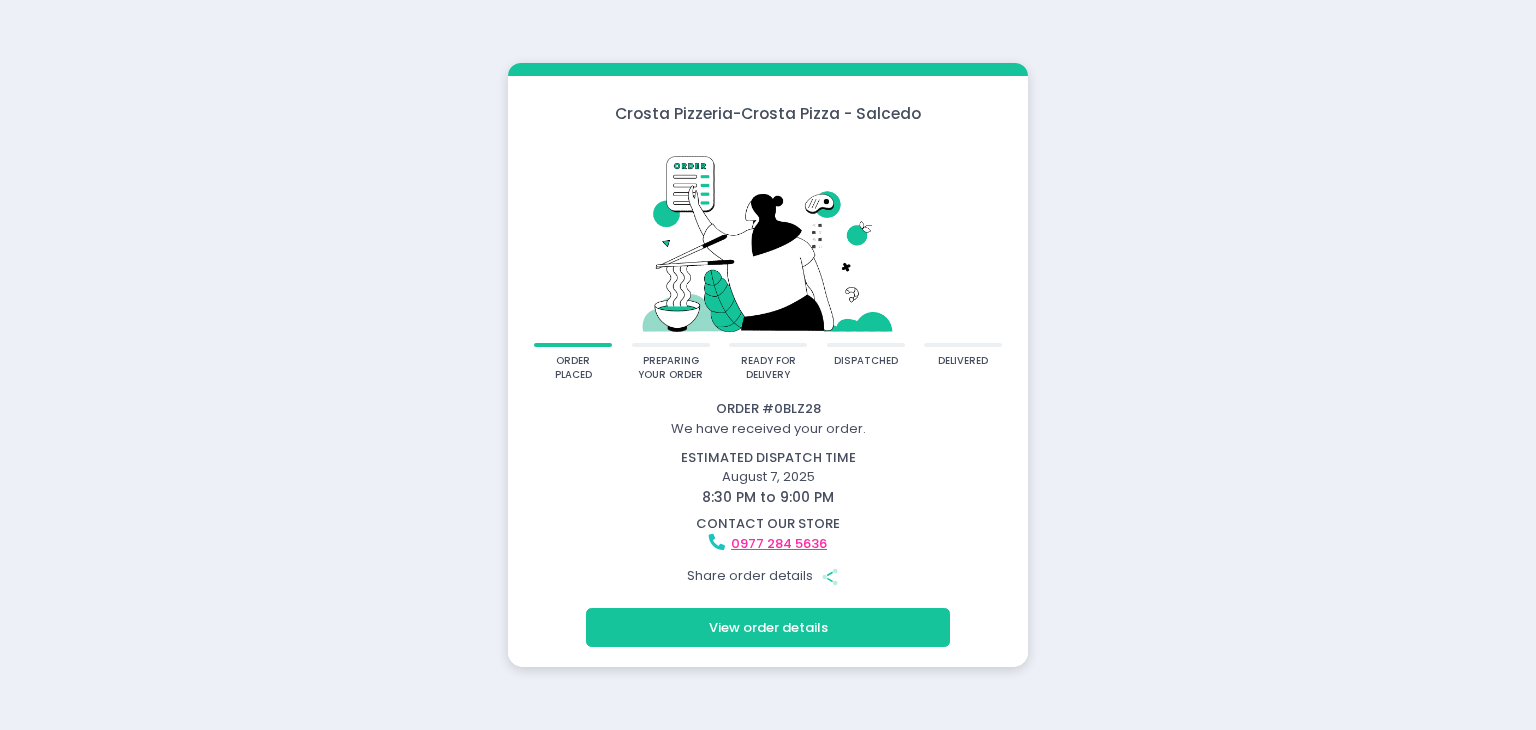 click on "View order details" at bounding box center [768, 627] 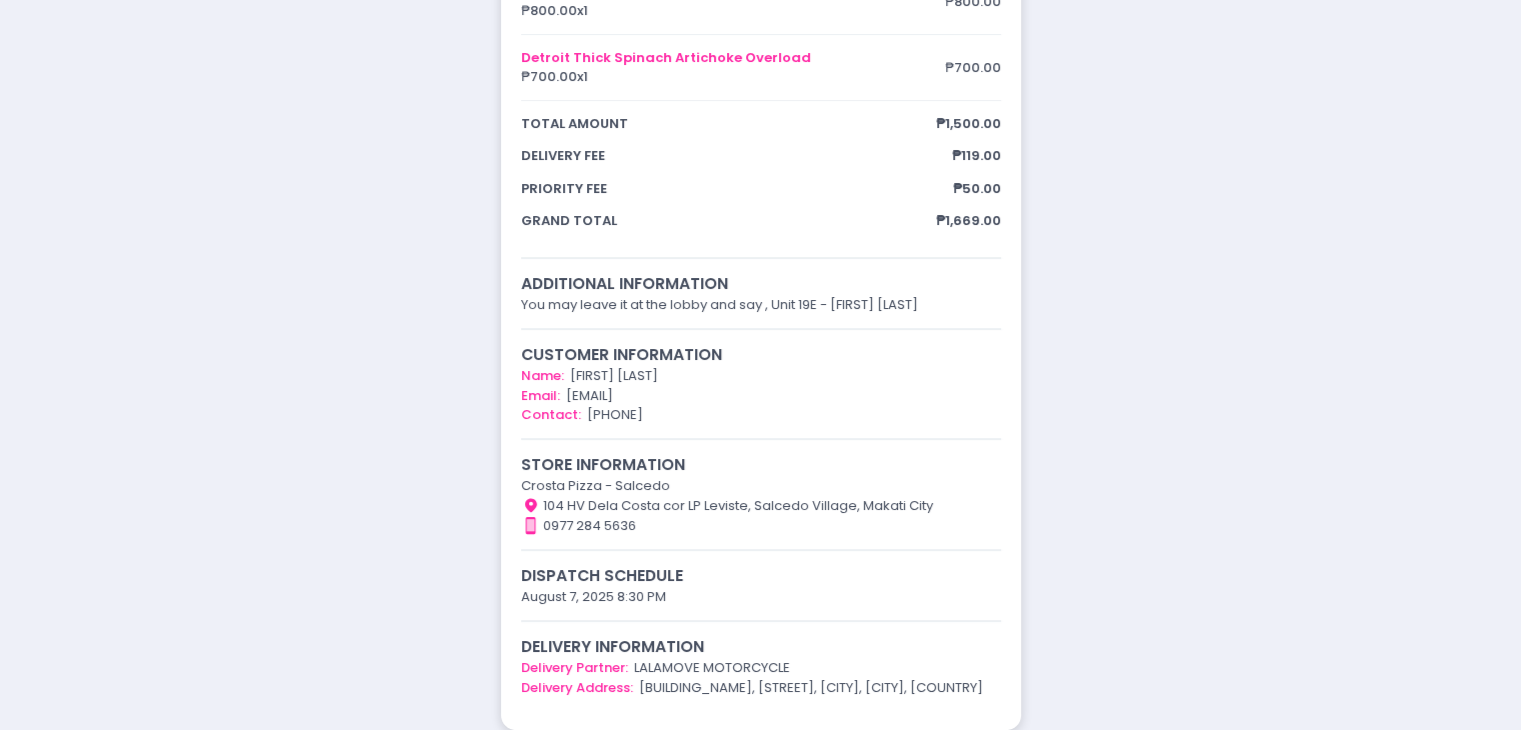 scroll, scrollTop: 367, scrollLeft: 0, axis: vertical 